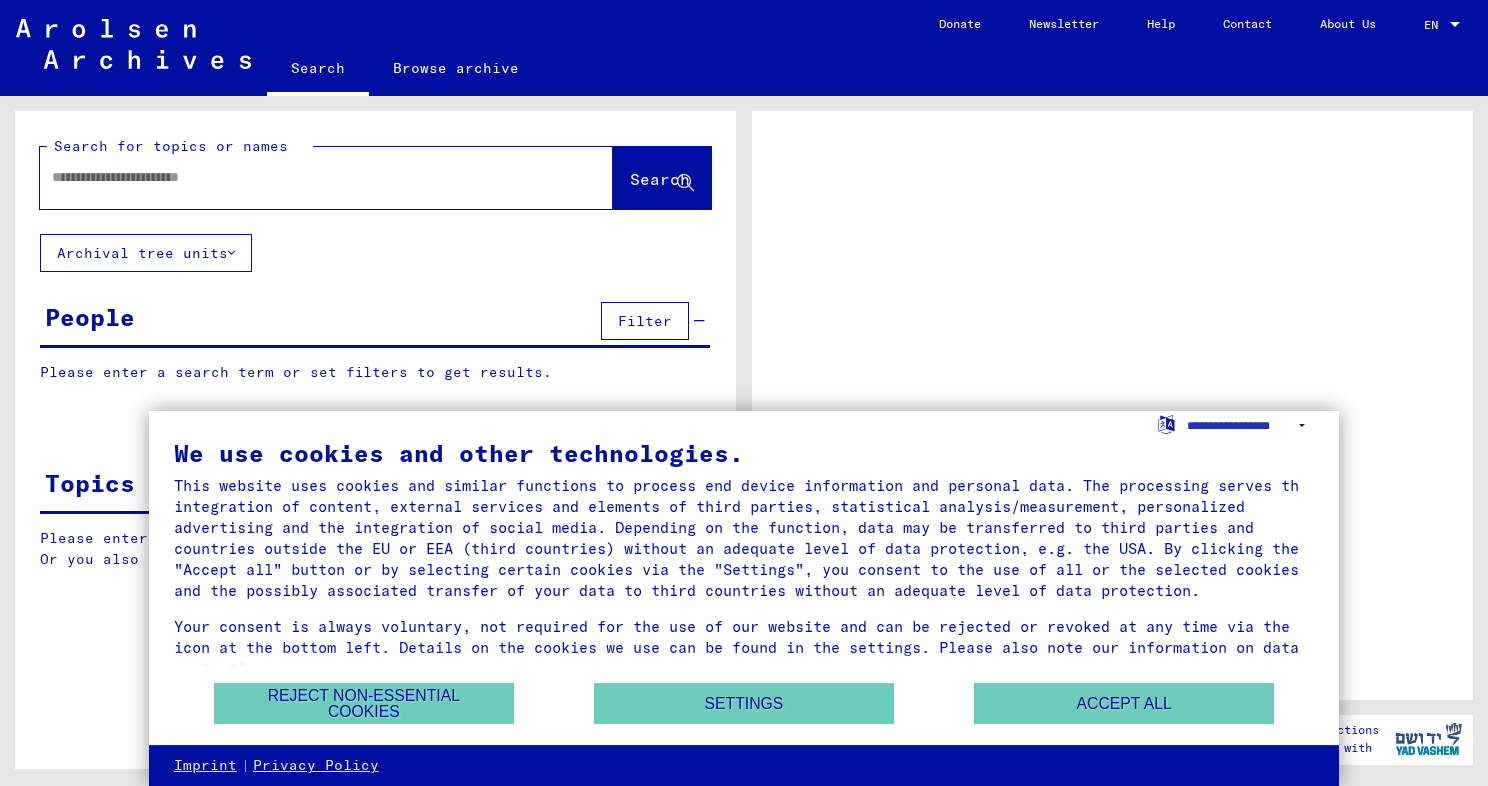 scroll, scrollTop: 0, scrollLeft: 0, axis: both 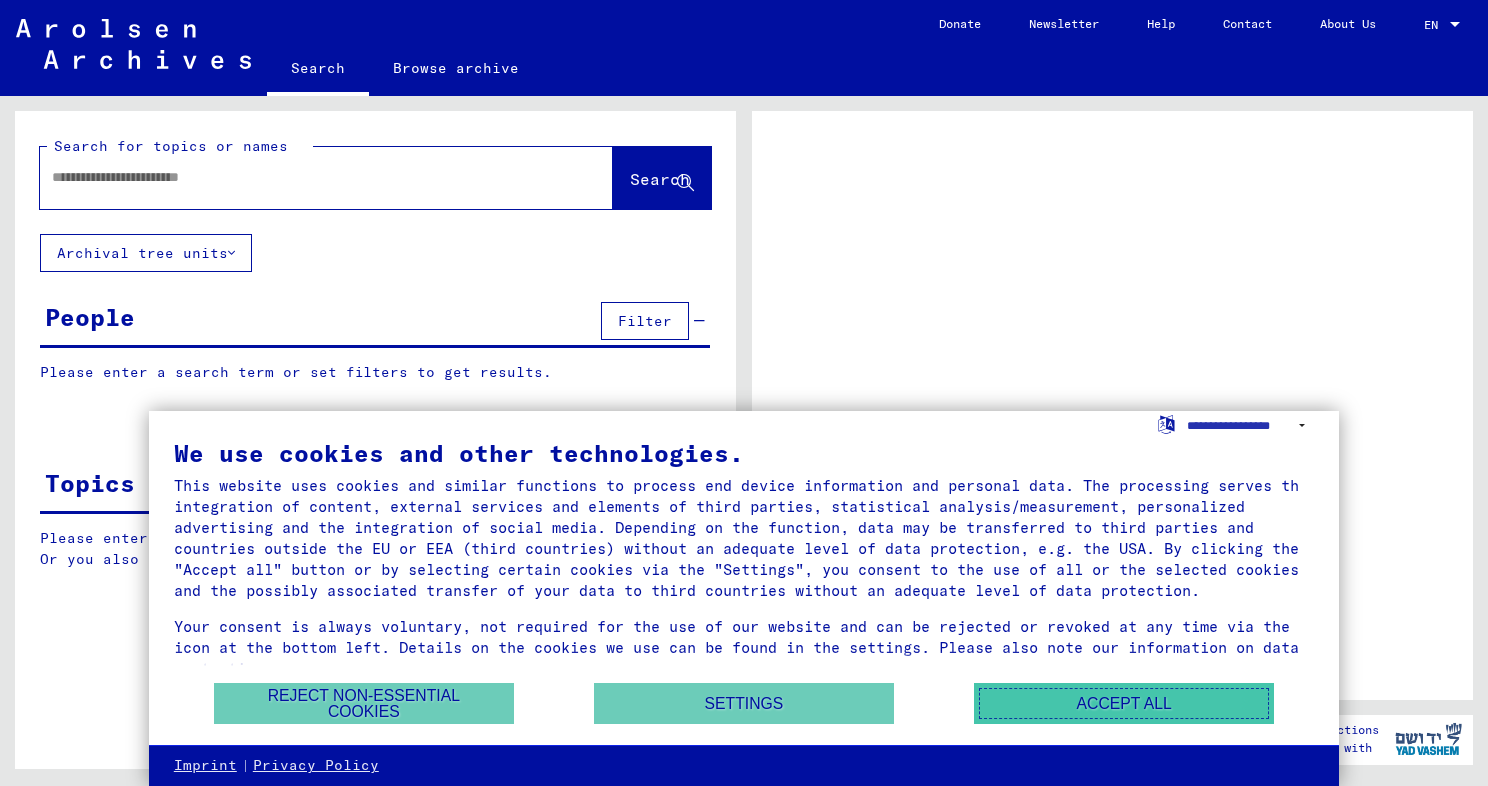 click on "Accept all" at bounding box center (1124, 703) 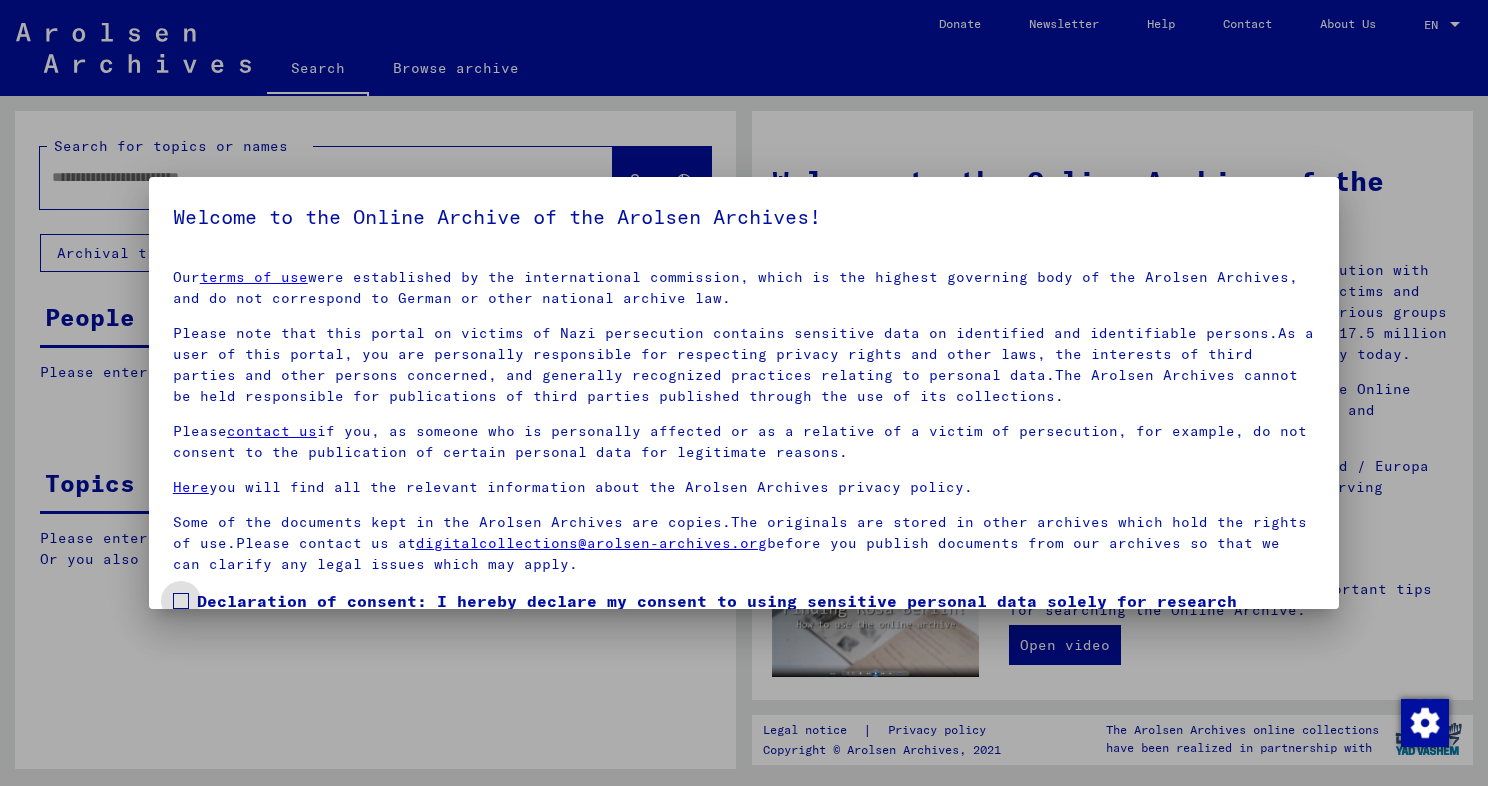 scroll, scrollTop: 123, scrollLeft: 0, axis: vertical 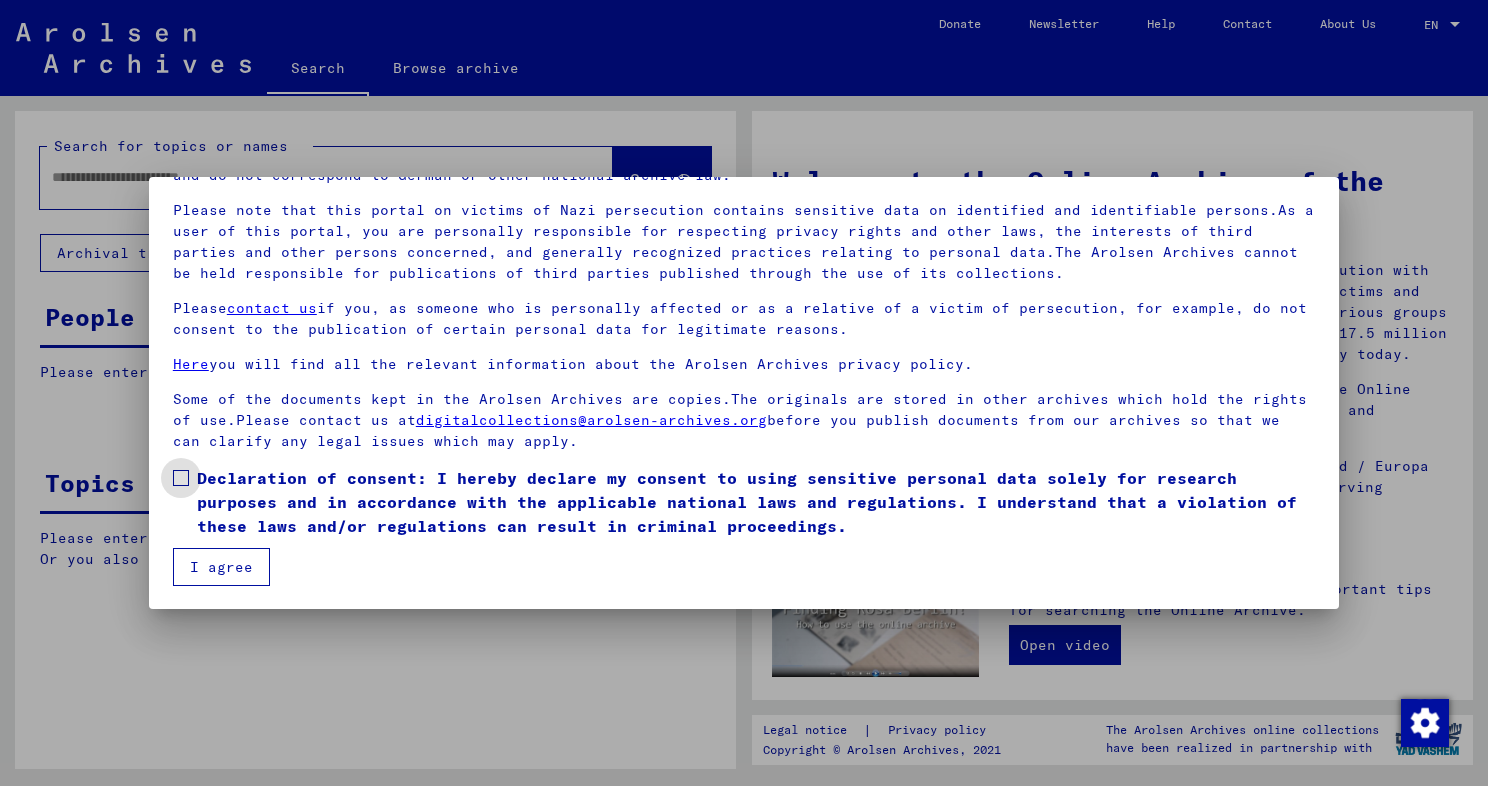 click on "Declaration of consent: I hereby declare my consent to using sensitive personal data solely for research purposes and in accordance with the applicable national laws and regulations. I understand that a violation of these laws and/or regulations can result in criminal proceedings." at bounding box center (756, 502) 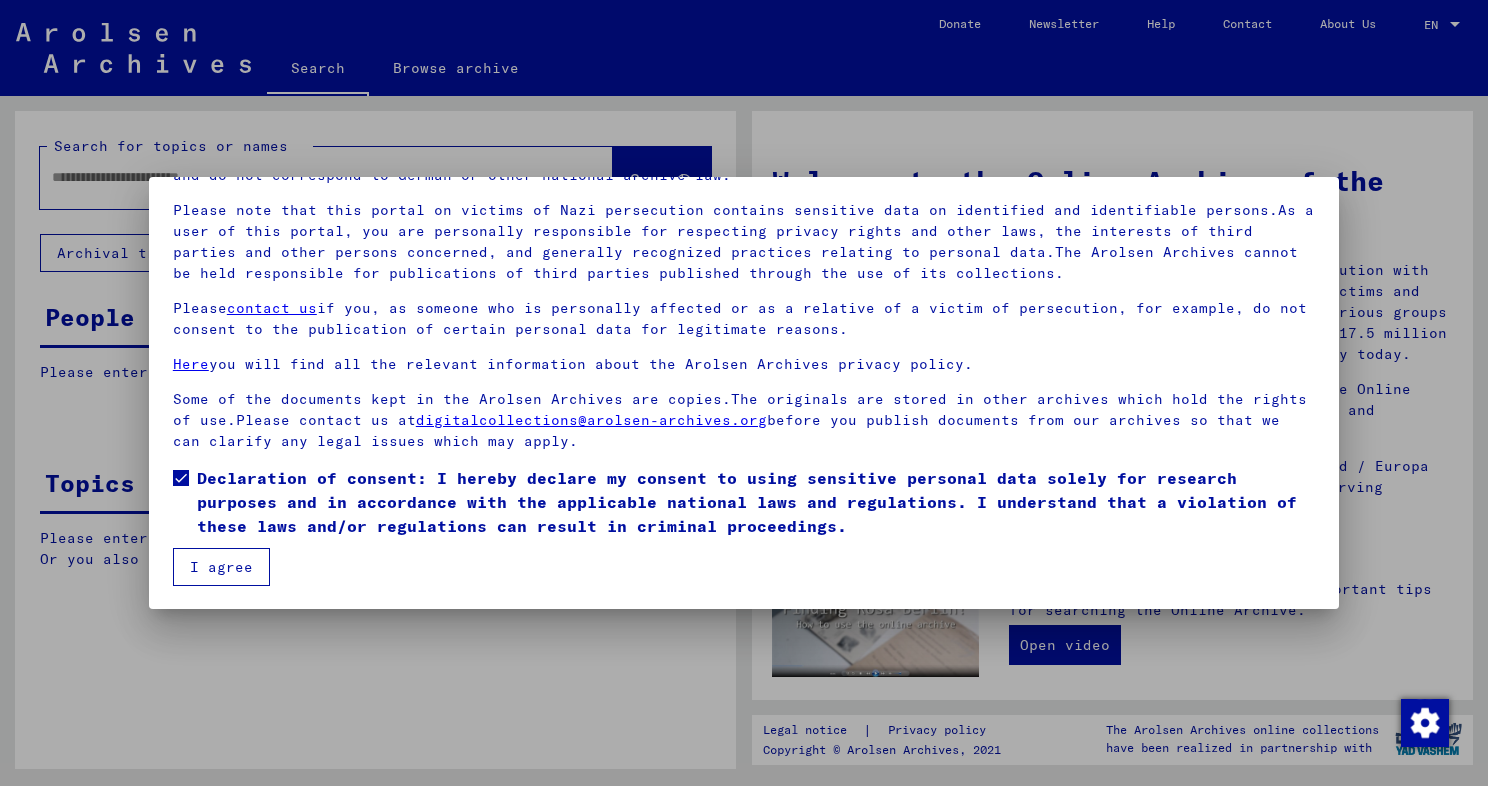 click on "I agree" at bounding box center [221, 567] 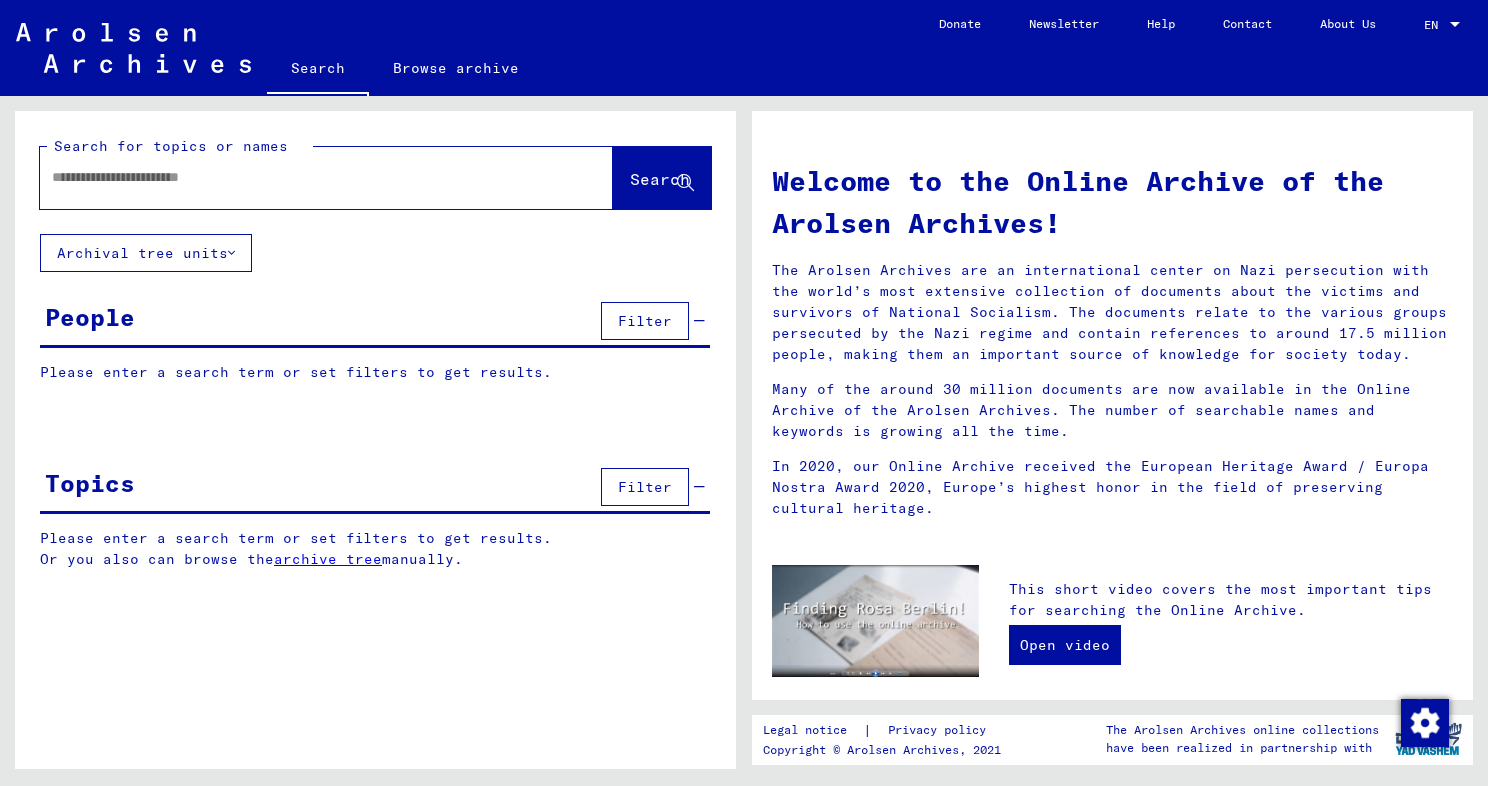 click 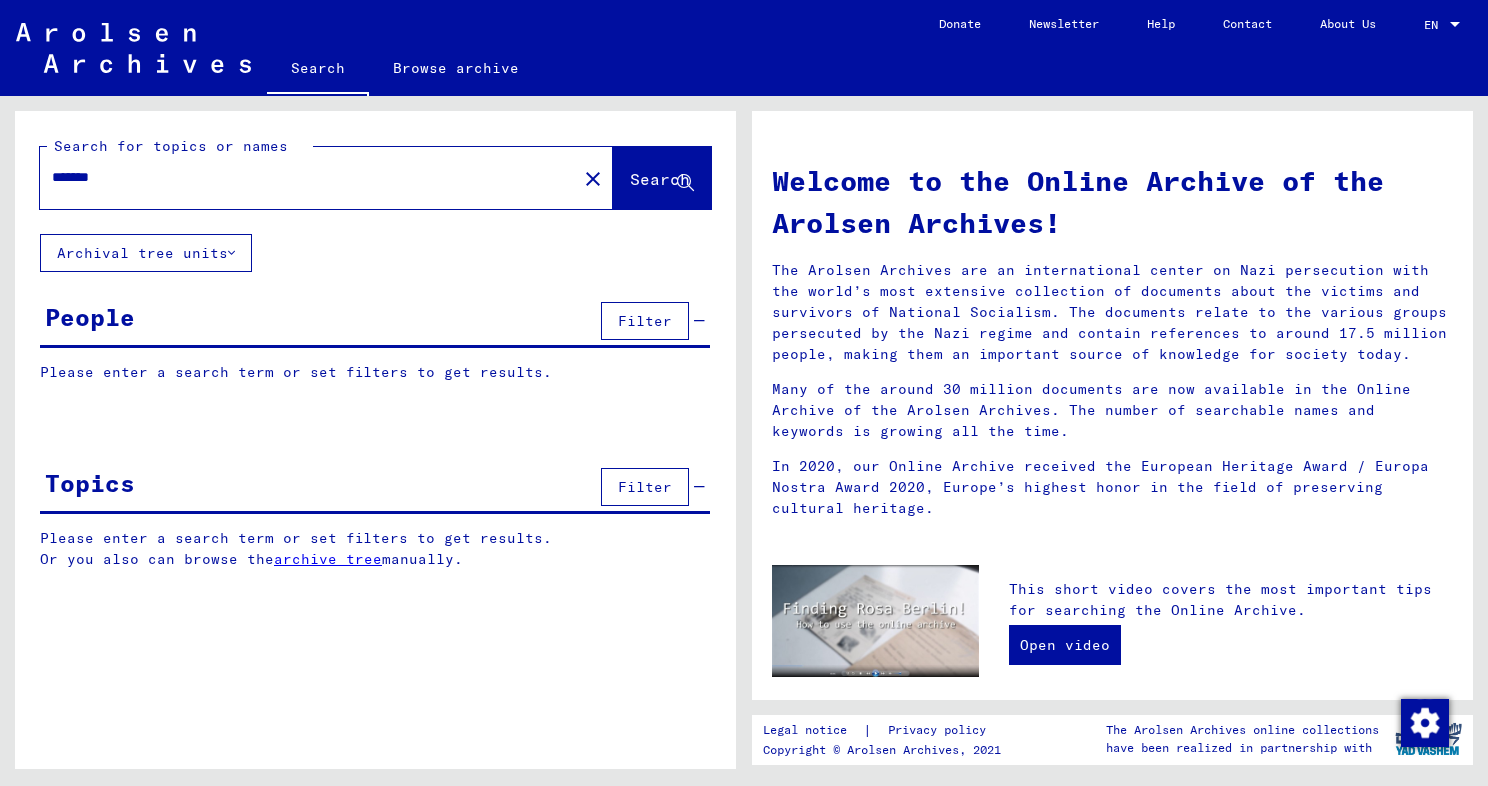 type on "*******" 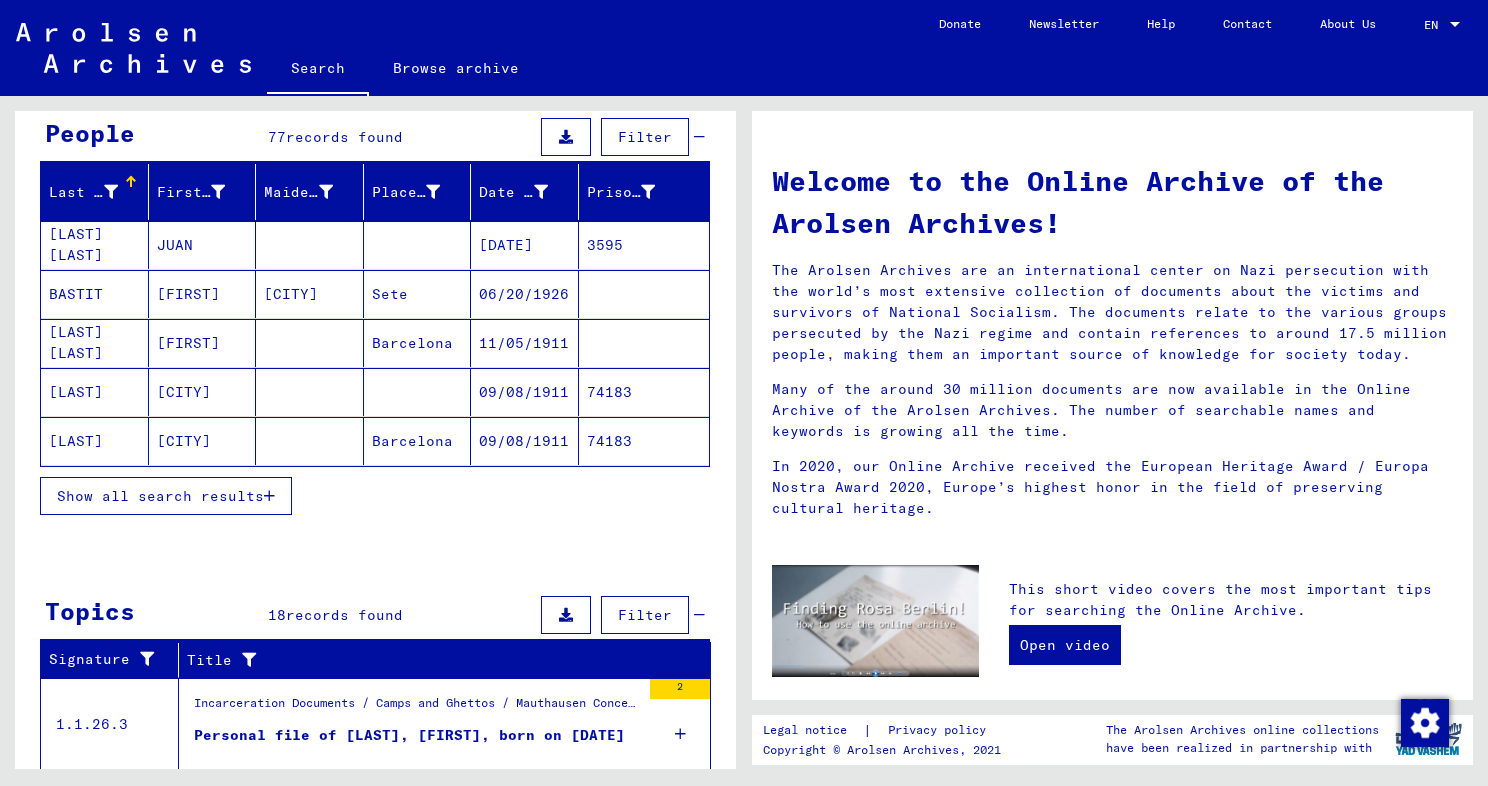 scroll, scrollTop: 184, scrollLeft: 0, axis: vertical 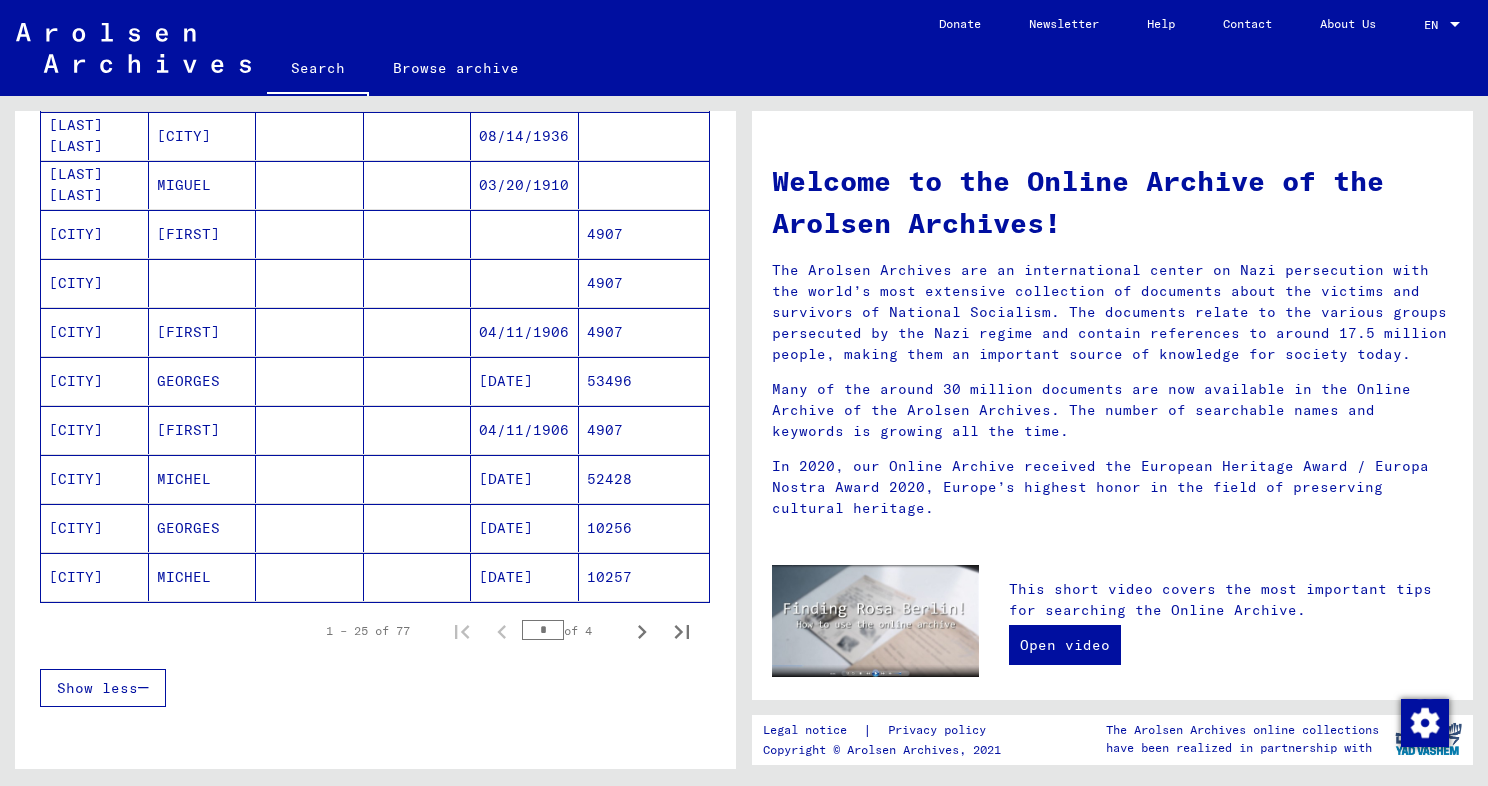drag, startPoint x: 626, startPoint y: 623, endPoint x: 600, endPoint y: 641, distance: 31.622776 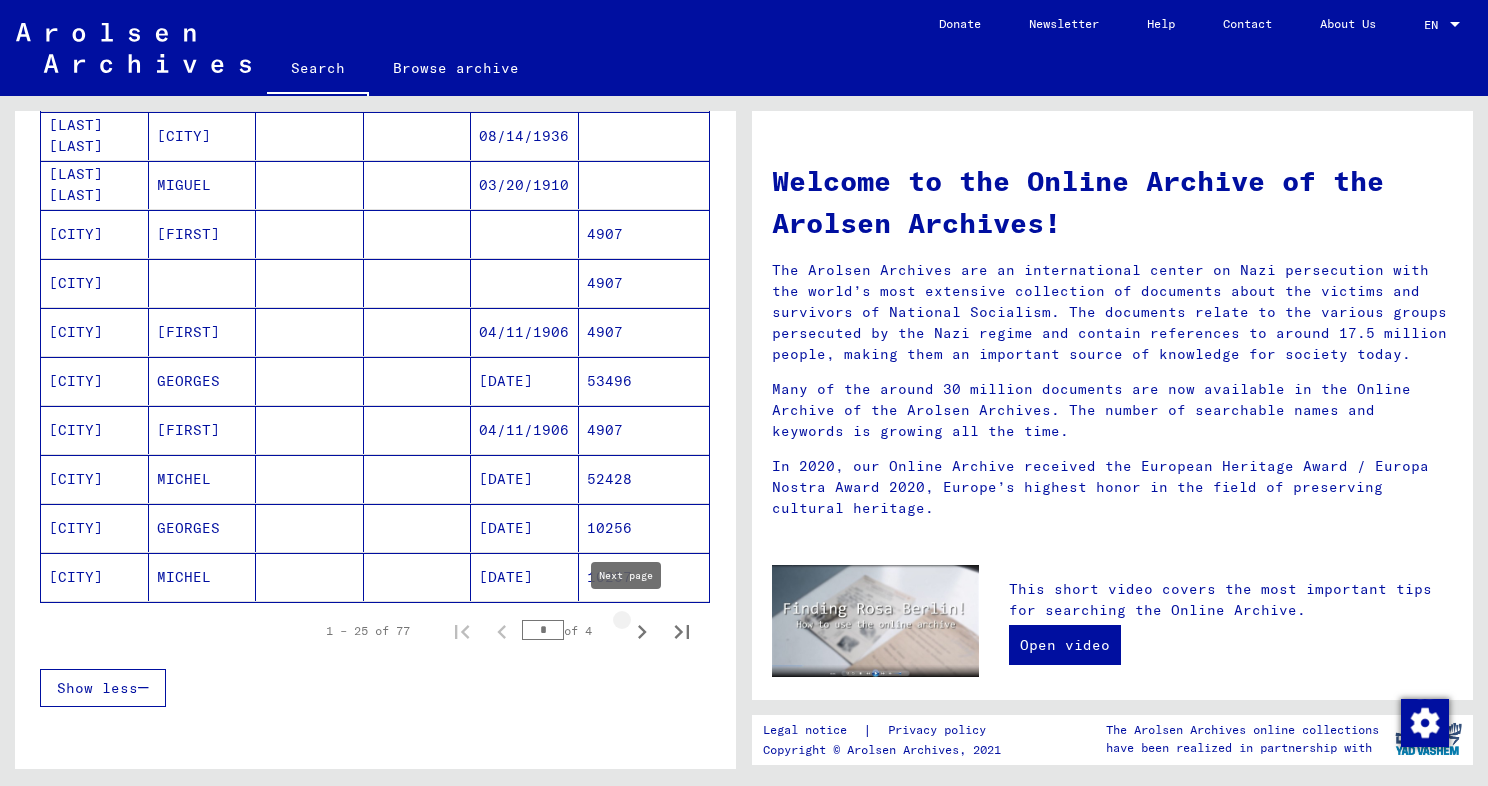 click 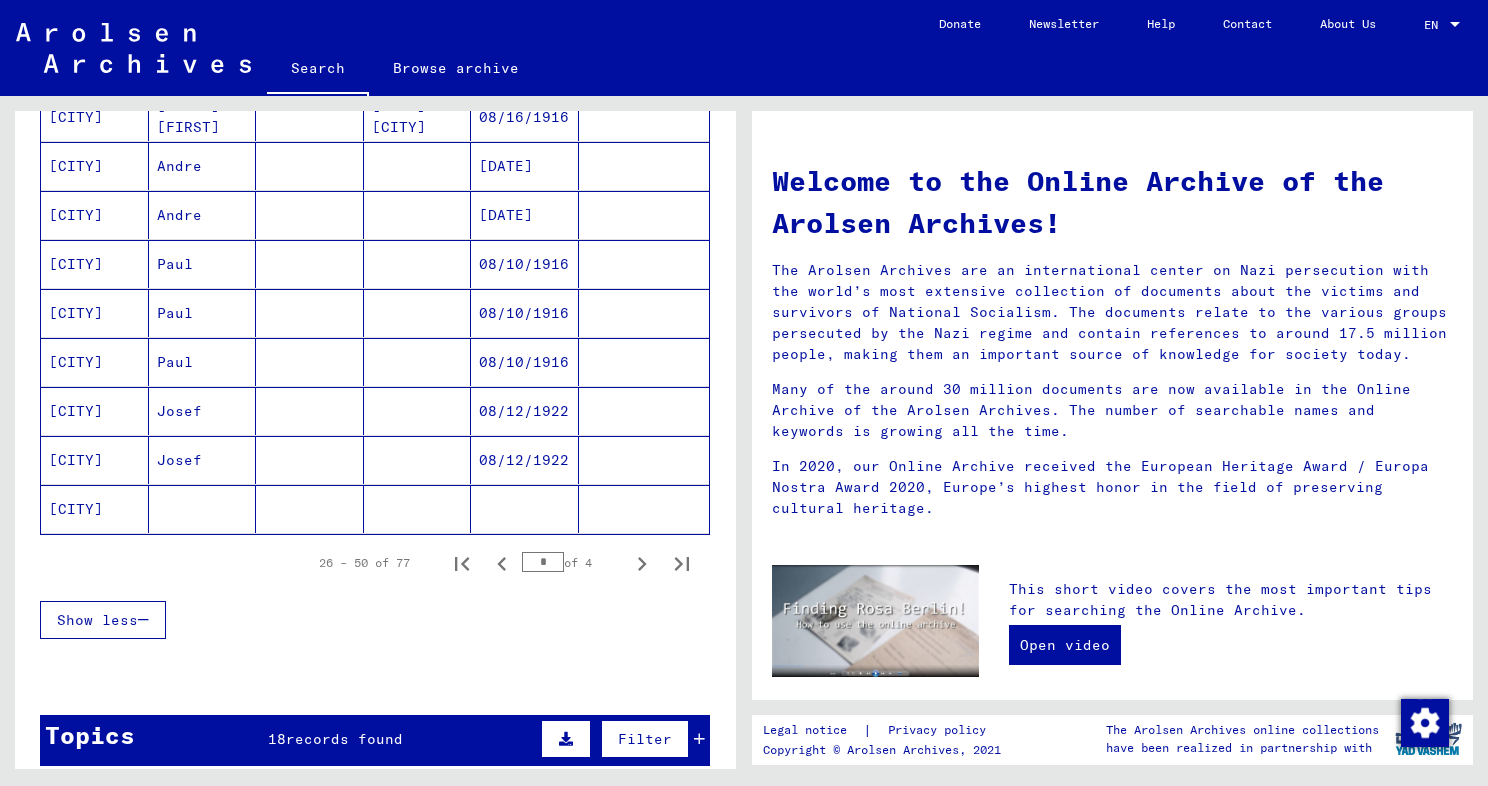 scroll, scrollTop: 1098, scrollLeft: 0, axis: vertical 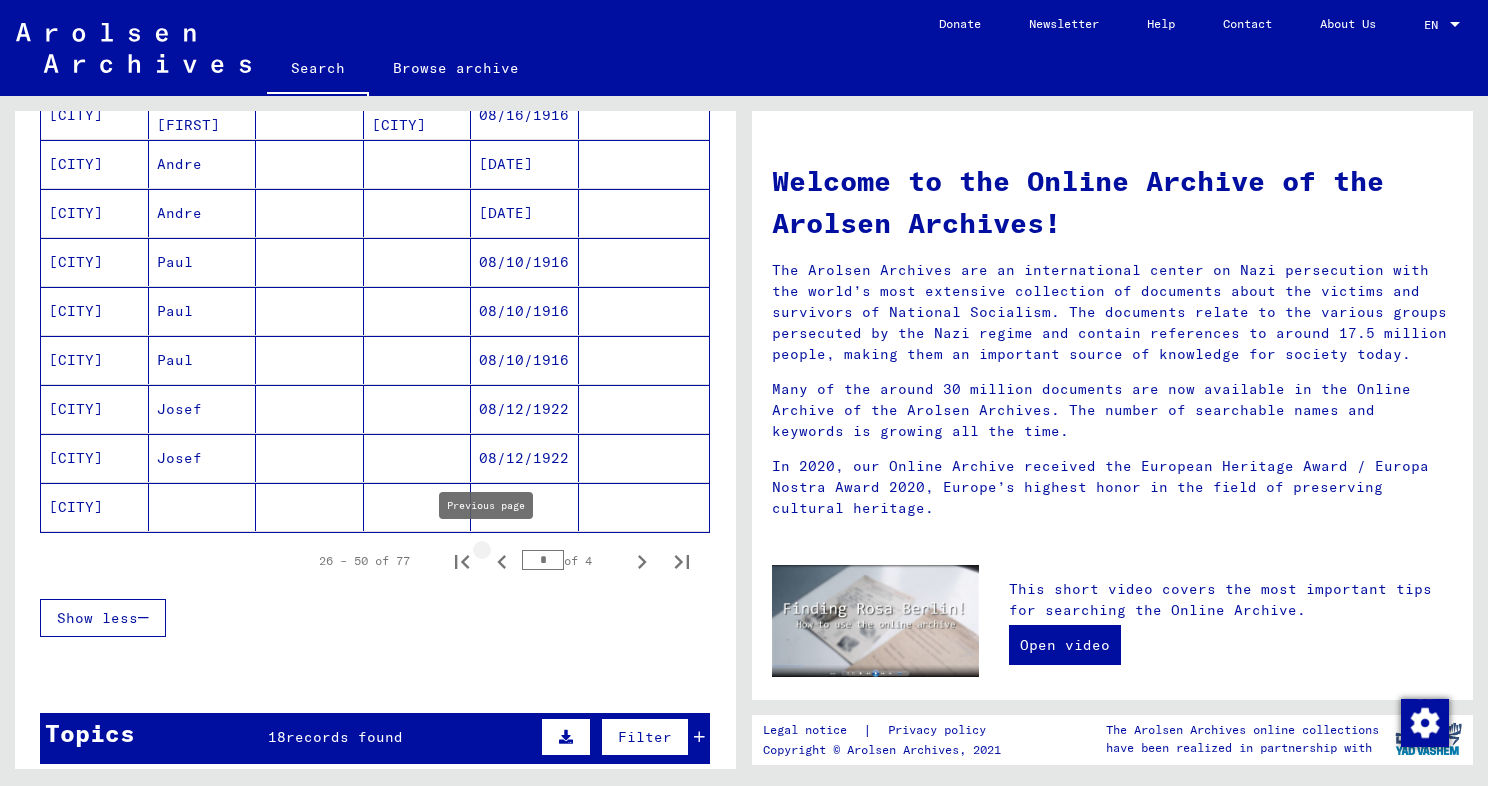 click 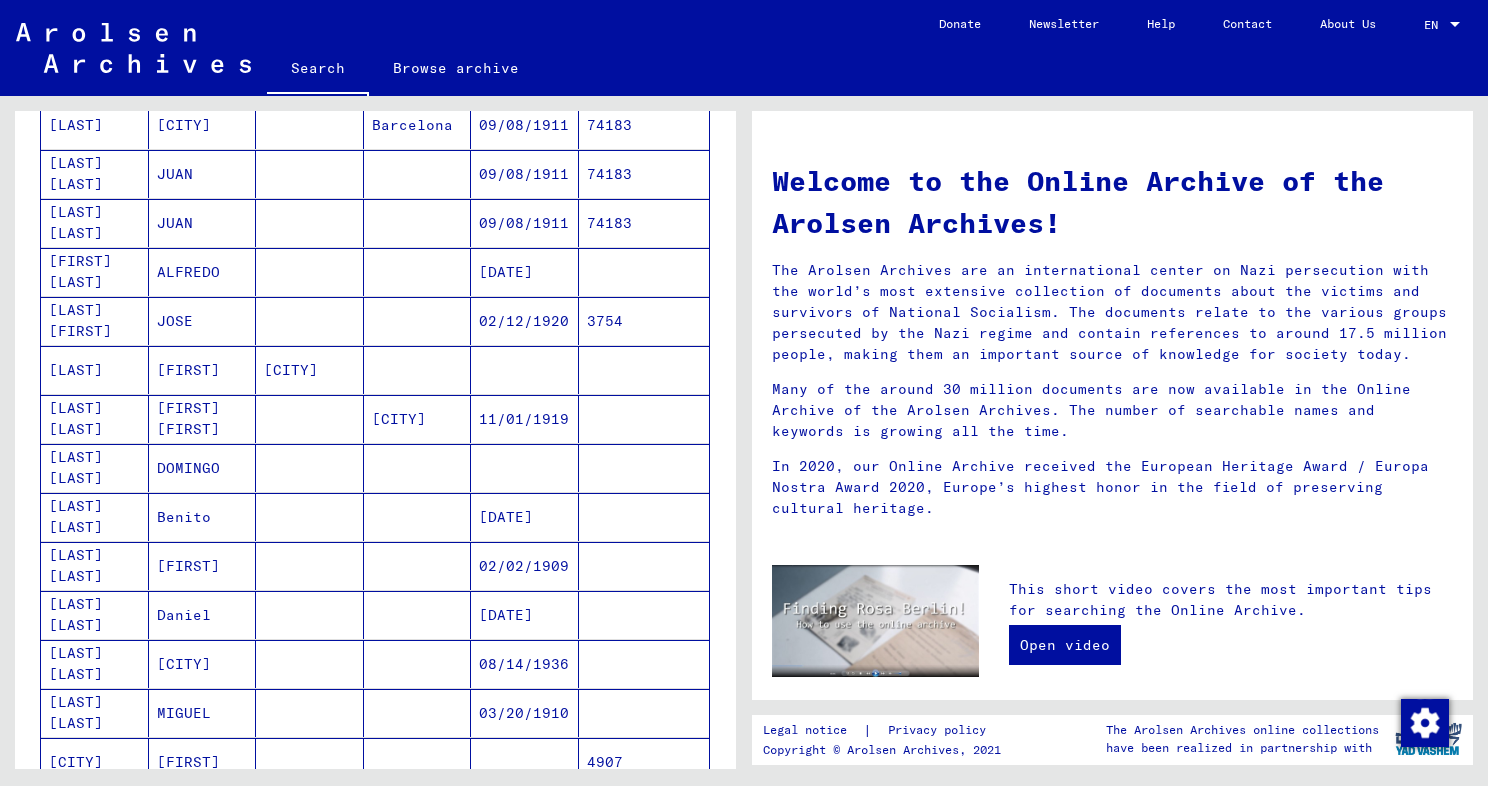 scroll, scrollTop: 523, scrollLeft: 0, axis: vertical 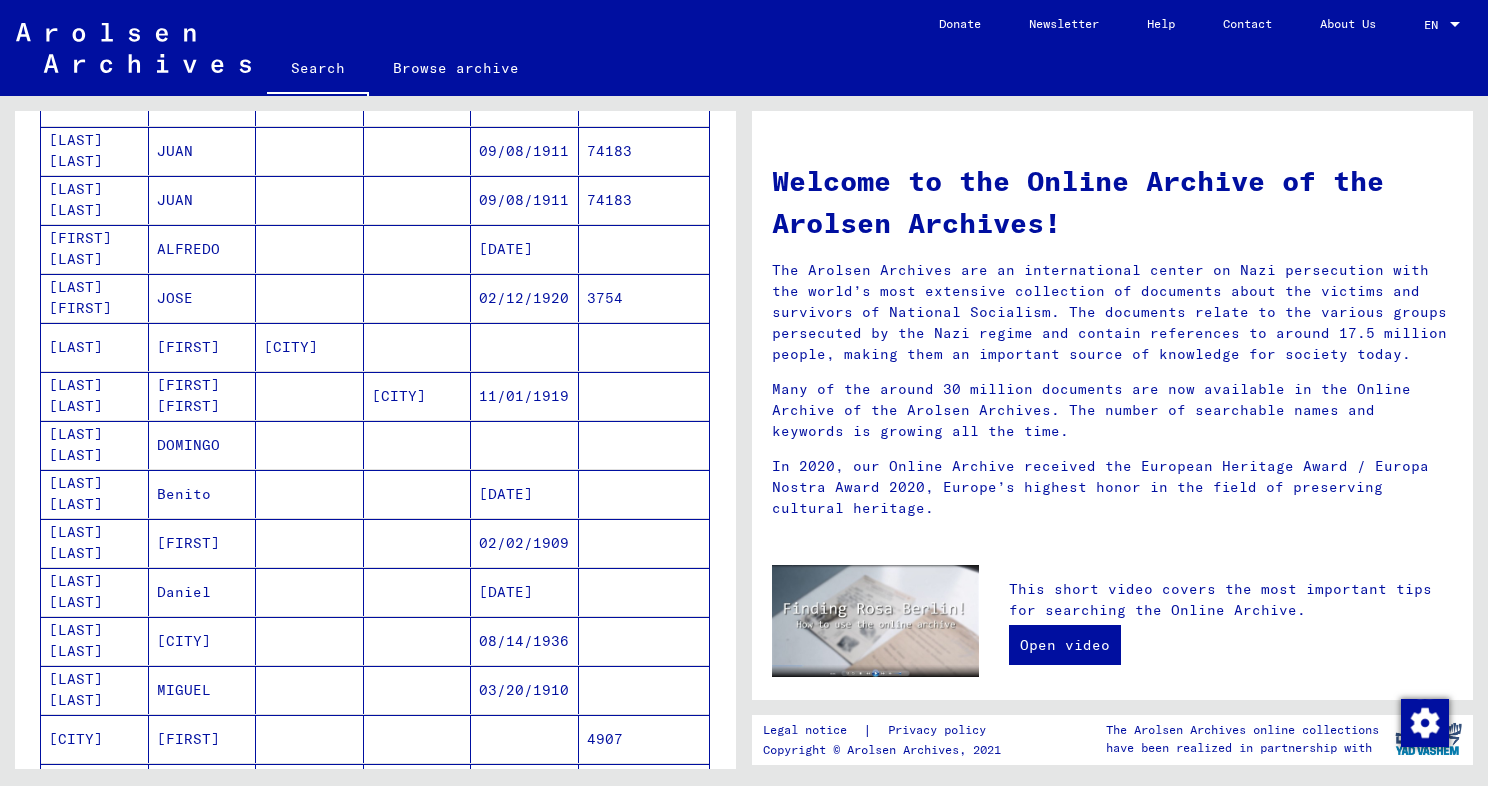 click on "[FIRST] [FIRST]" at bounding box center [203, 445] 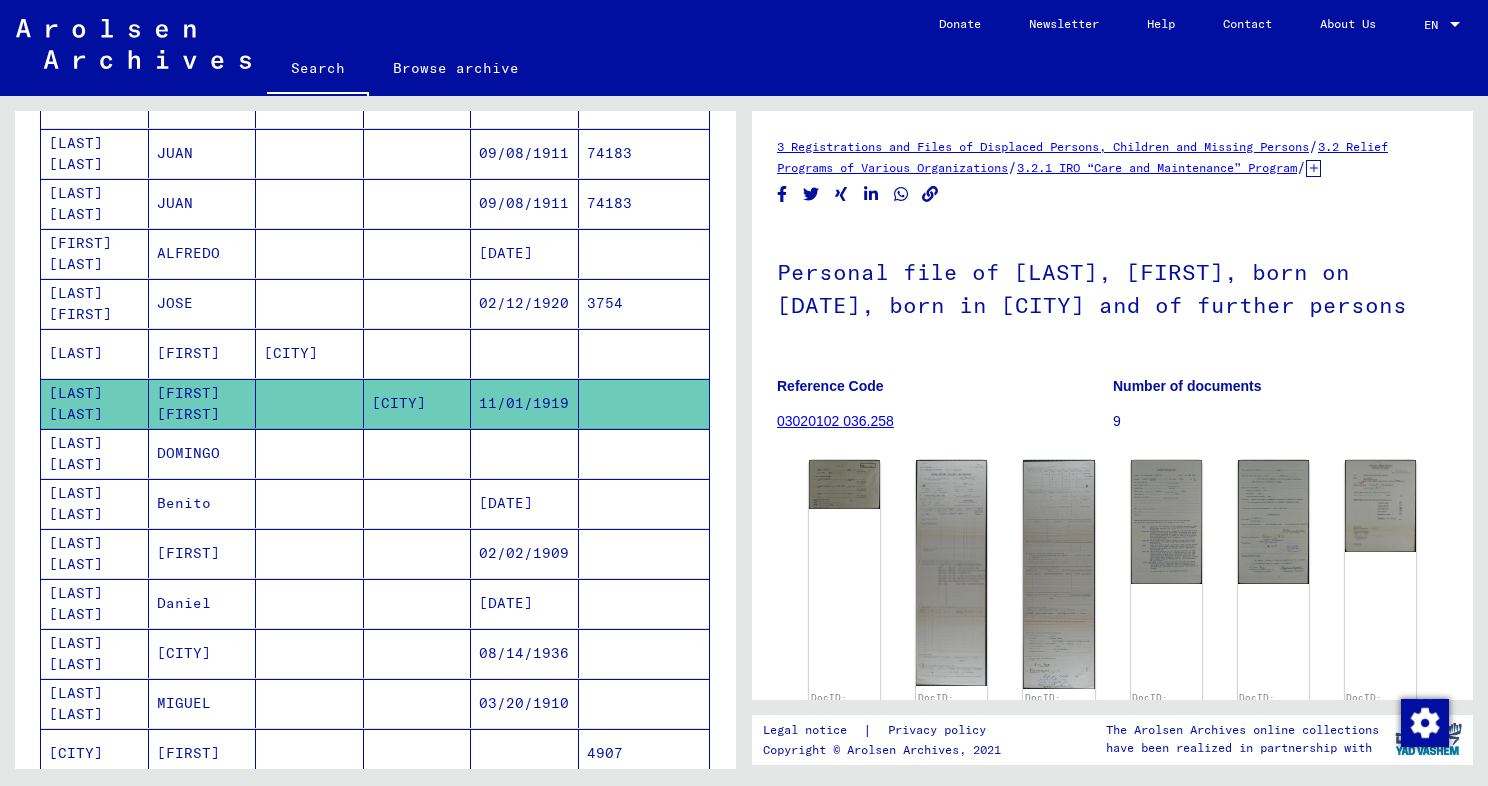 scroll, scrollTop: 0, scrollLeft: 0, axis: both 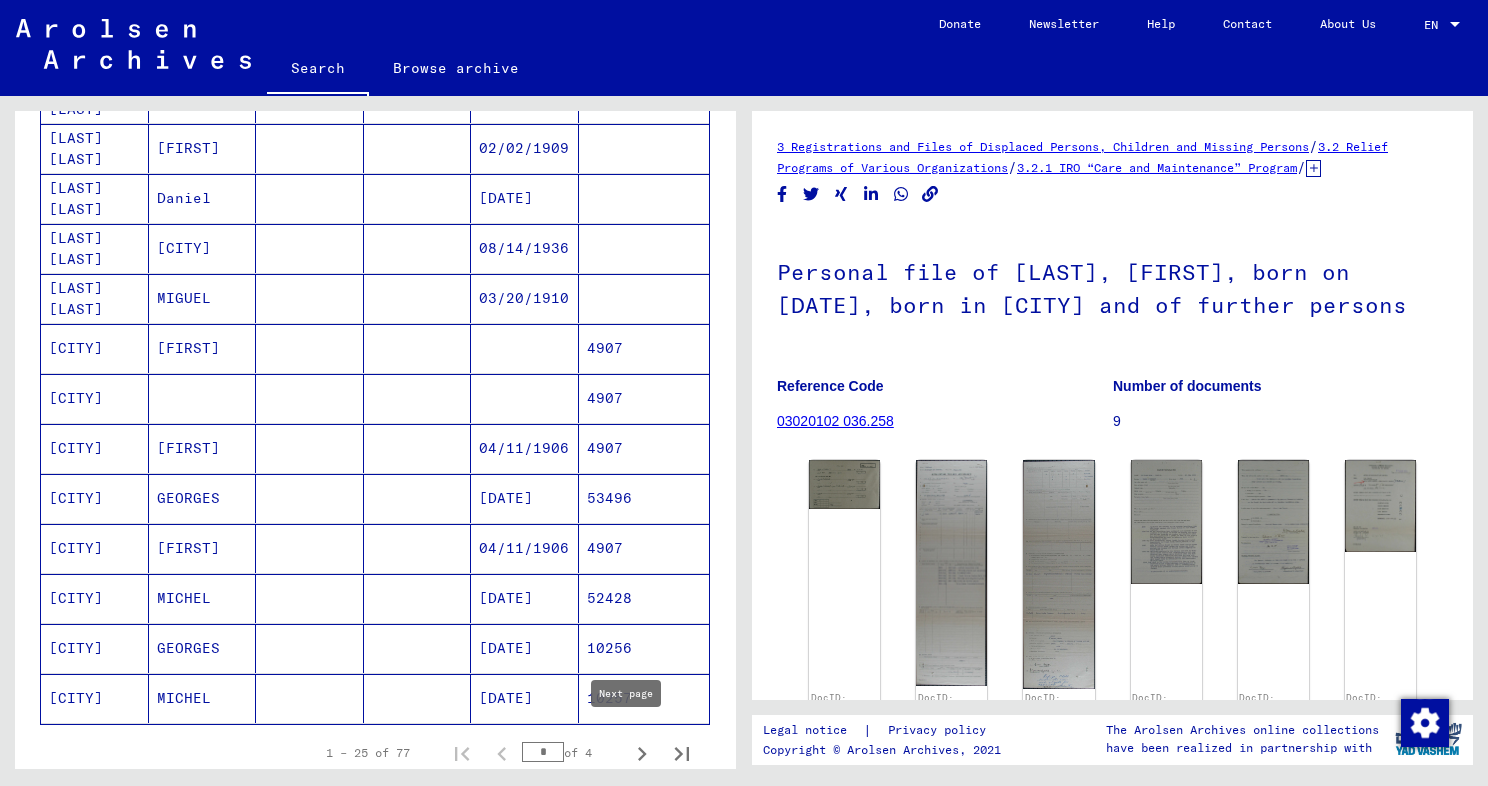 click 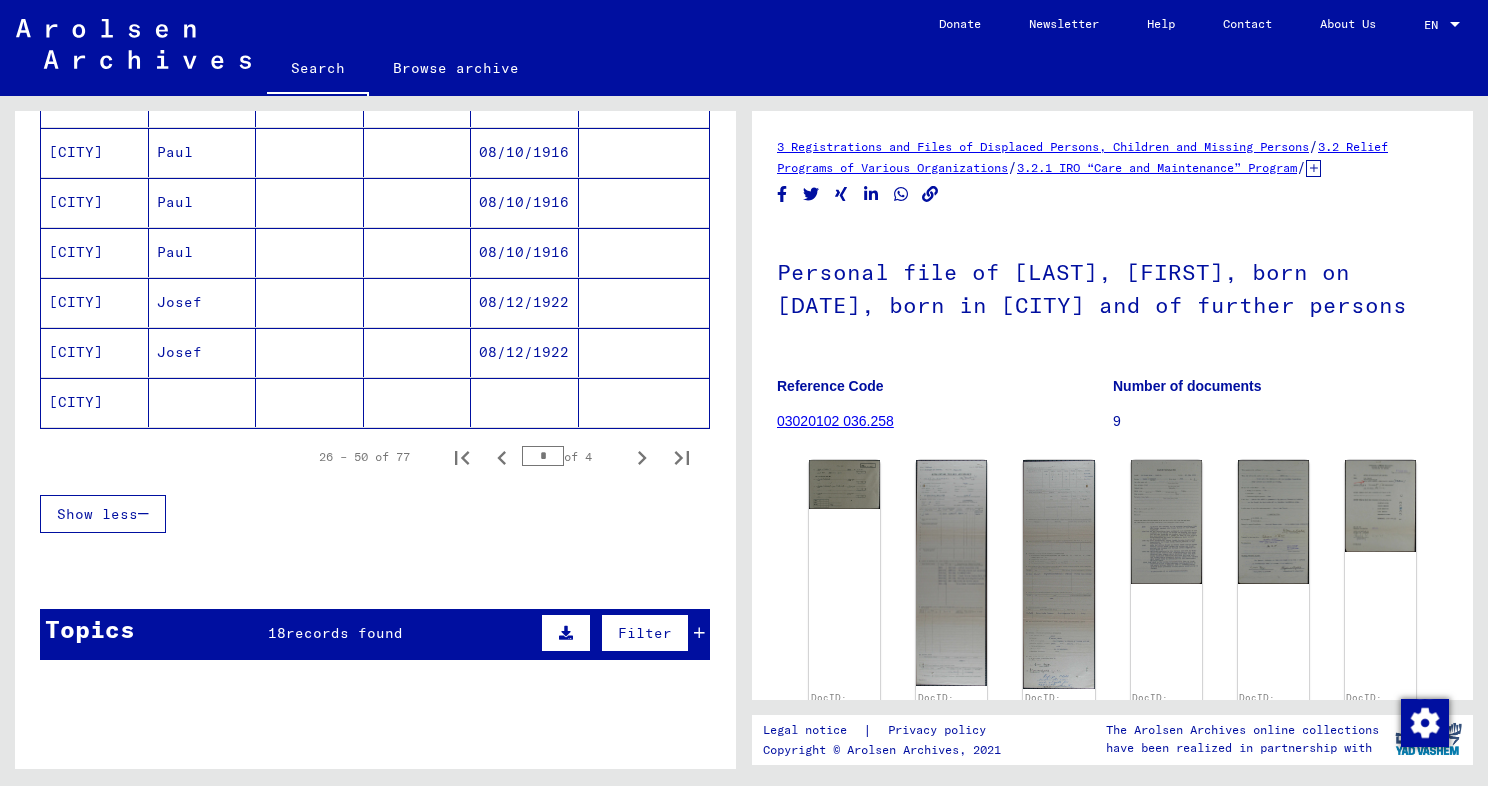scroll, scrollTop: 1229, scrollLeft: 0, axis: vertical 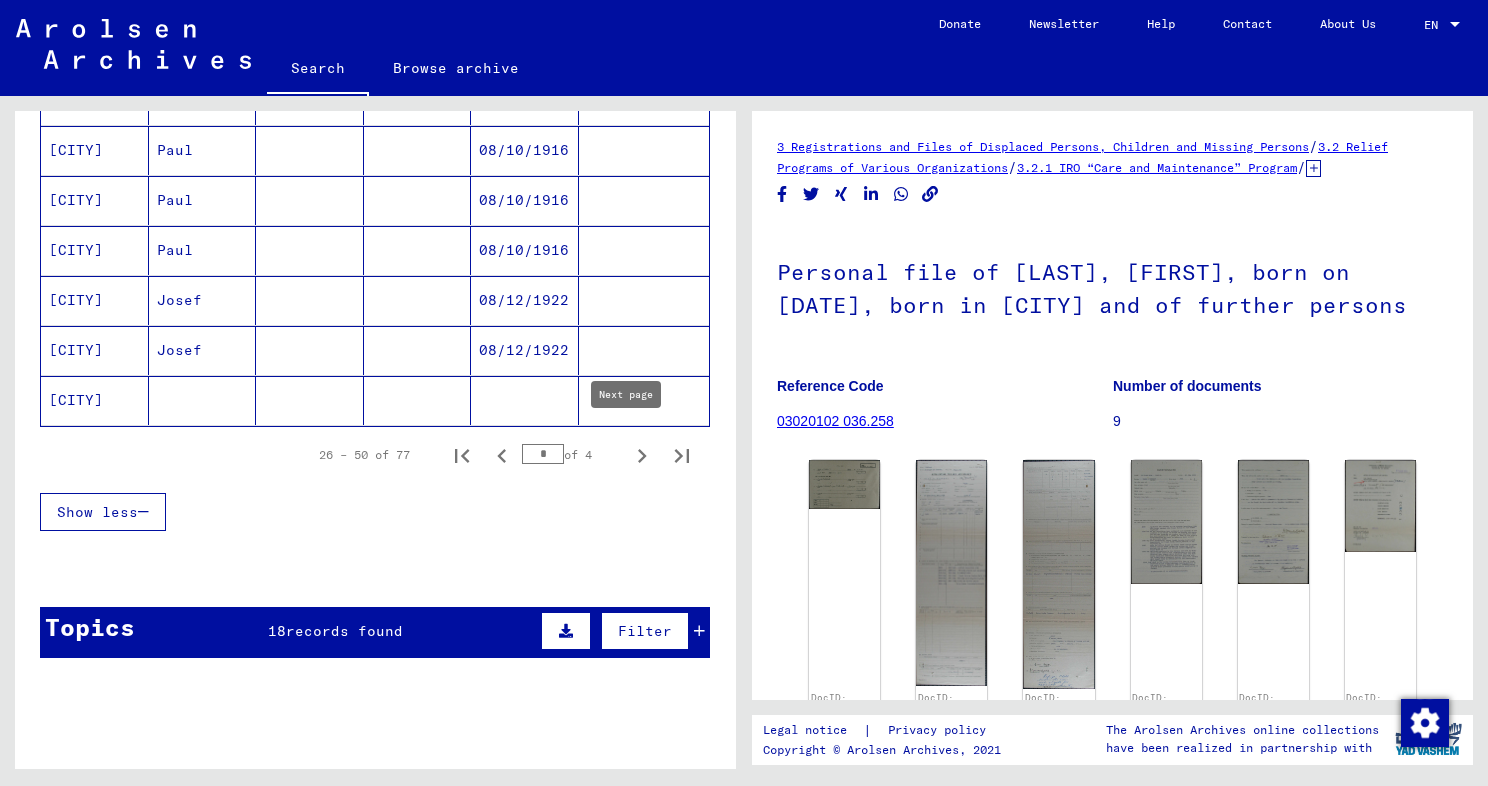 click 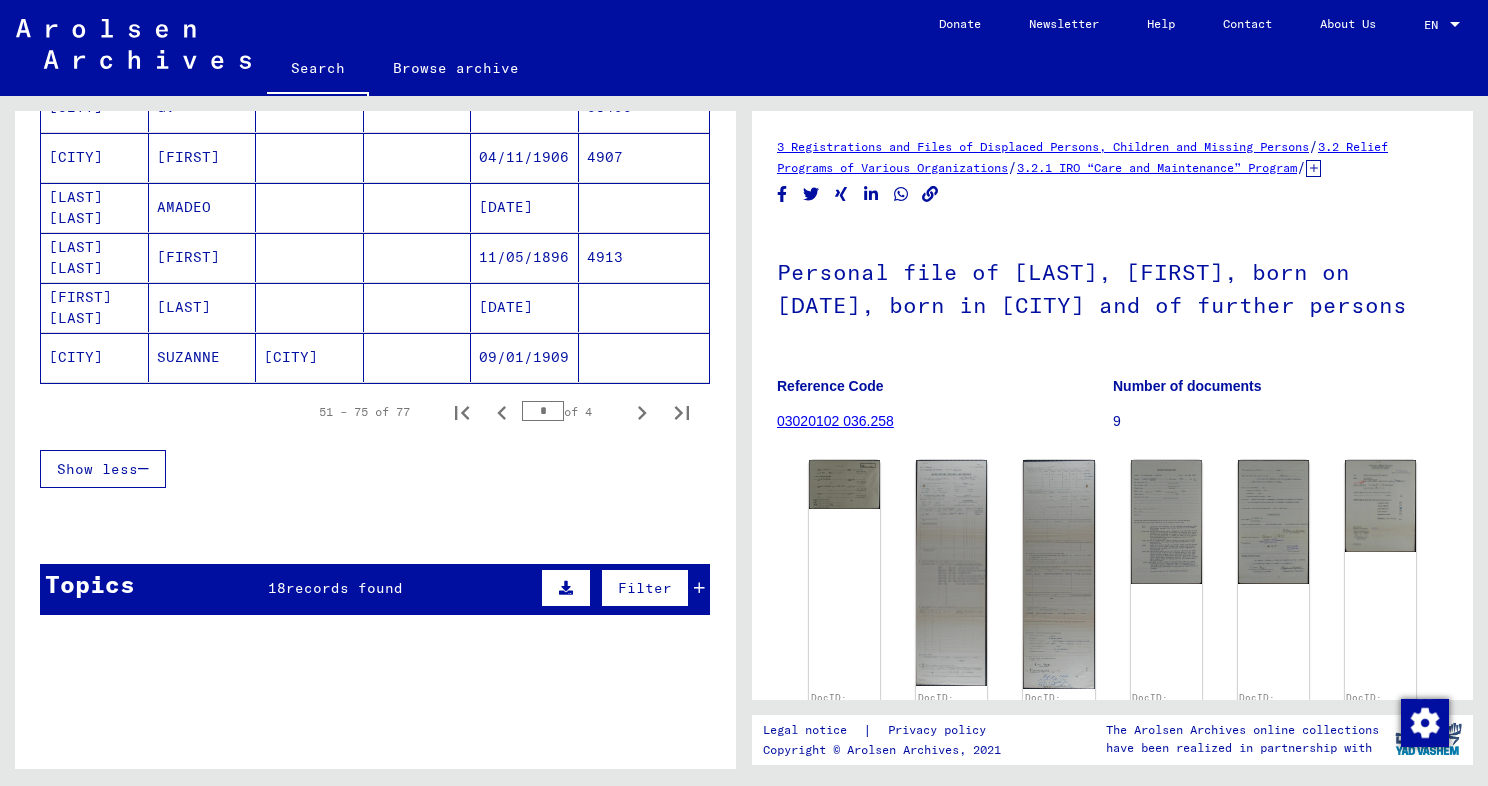 scroll, scrollTop: 1354, scrollLeft: 0, axis: vertical 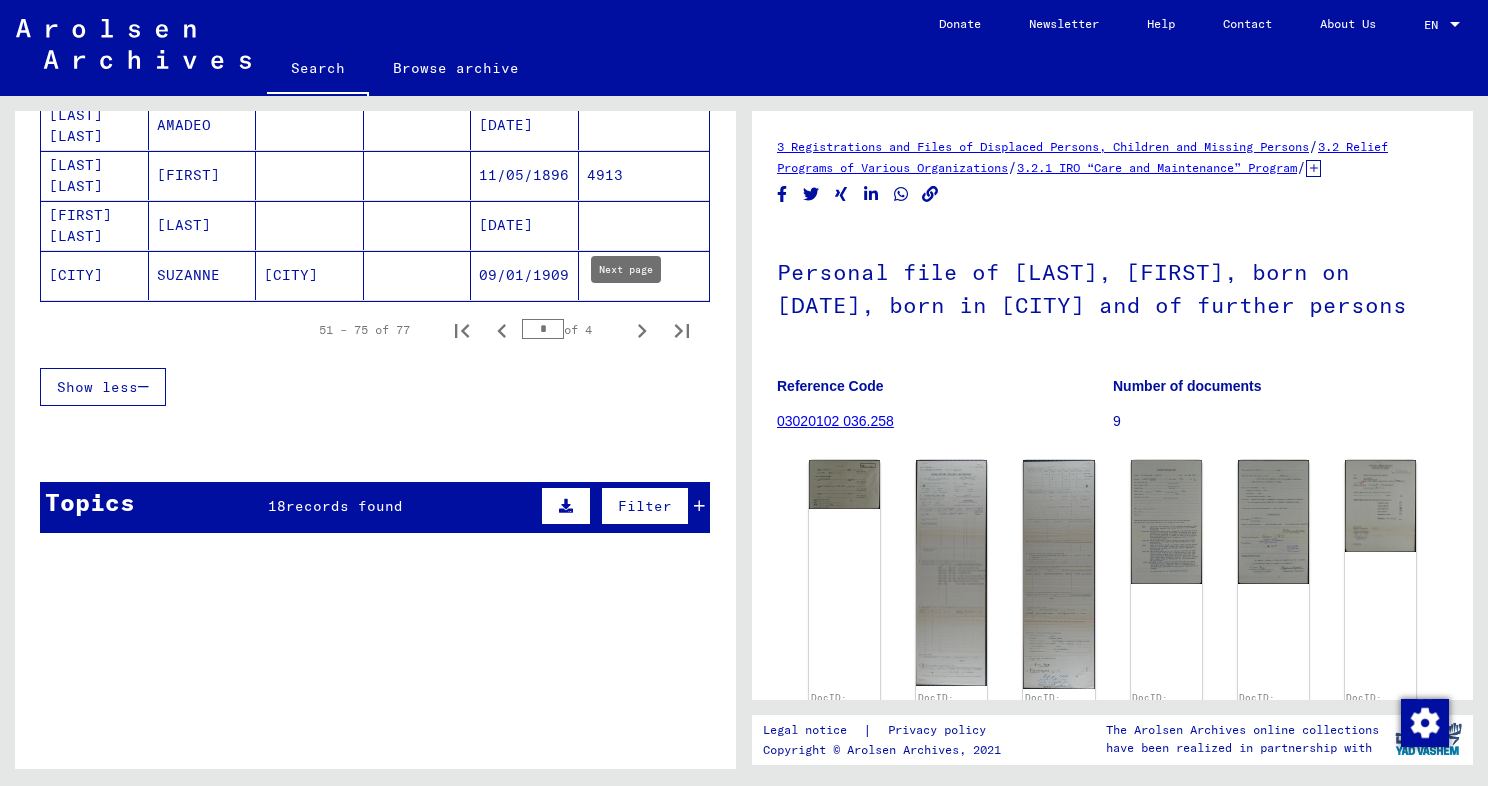 click 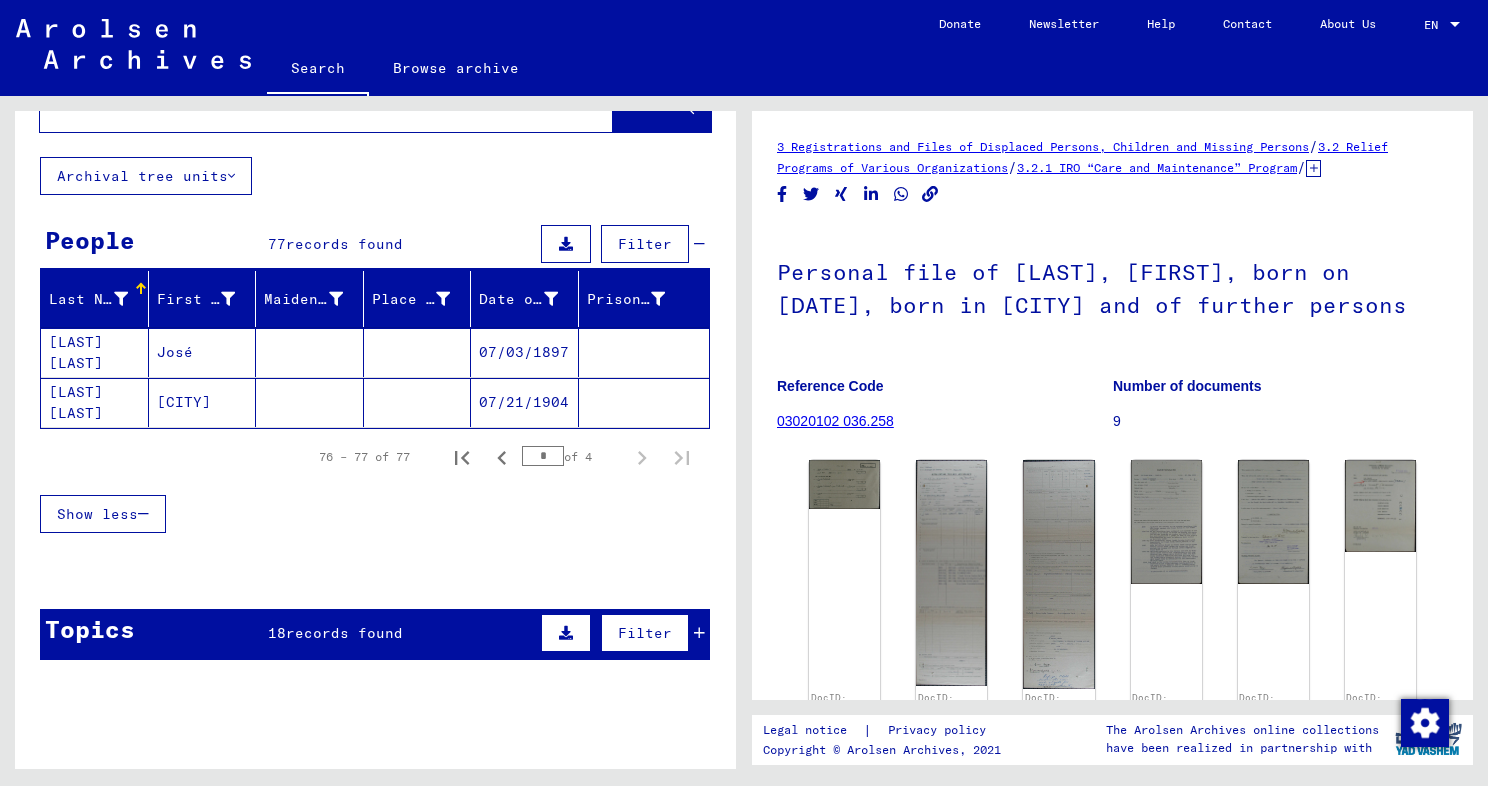 scroll, scrollTop: 77, scrollLeft: 0, axis: vertical 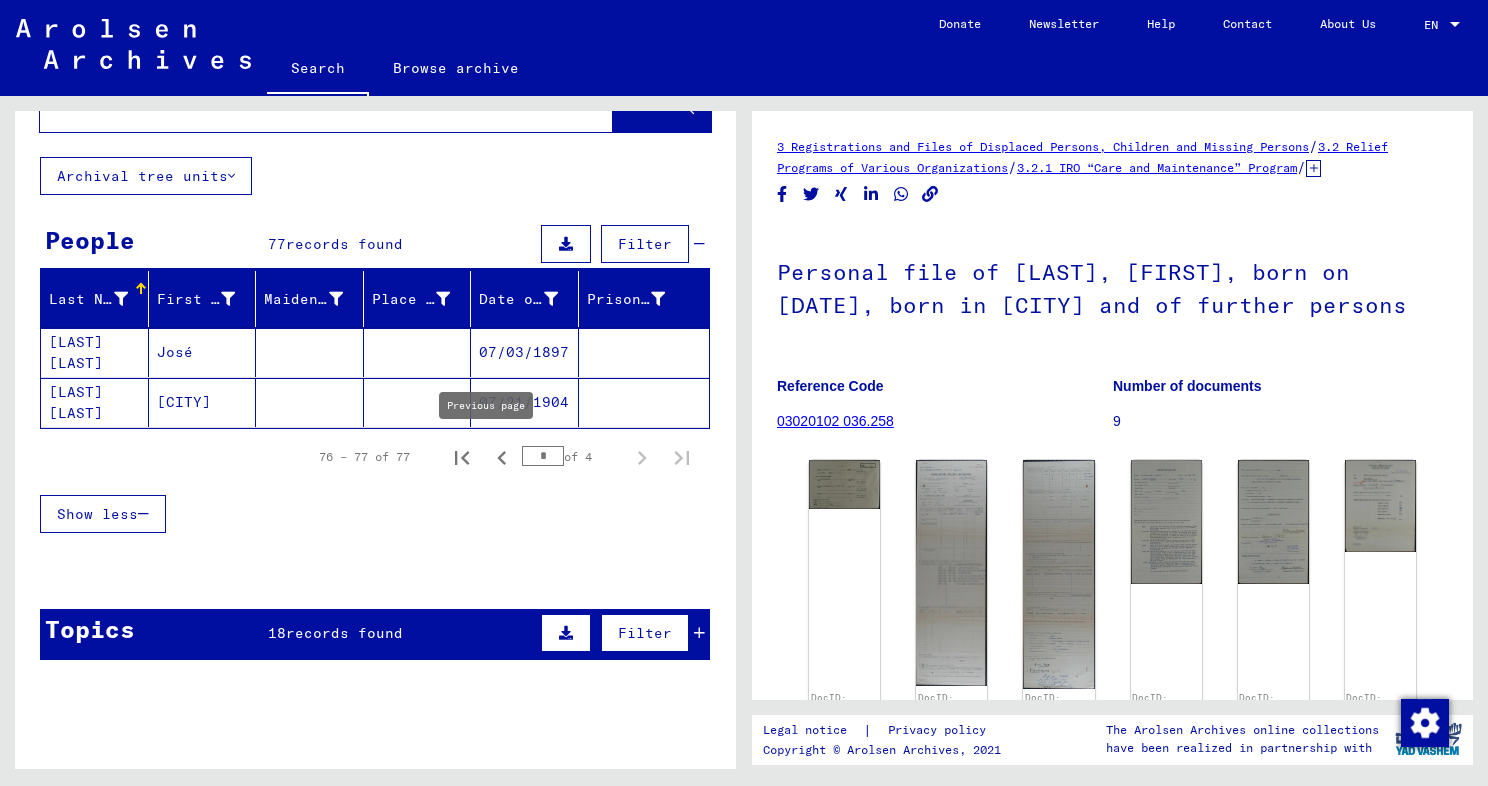 click at bounding box center [502, 457] 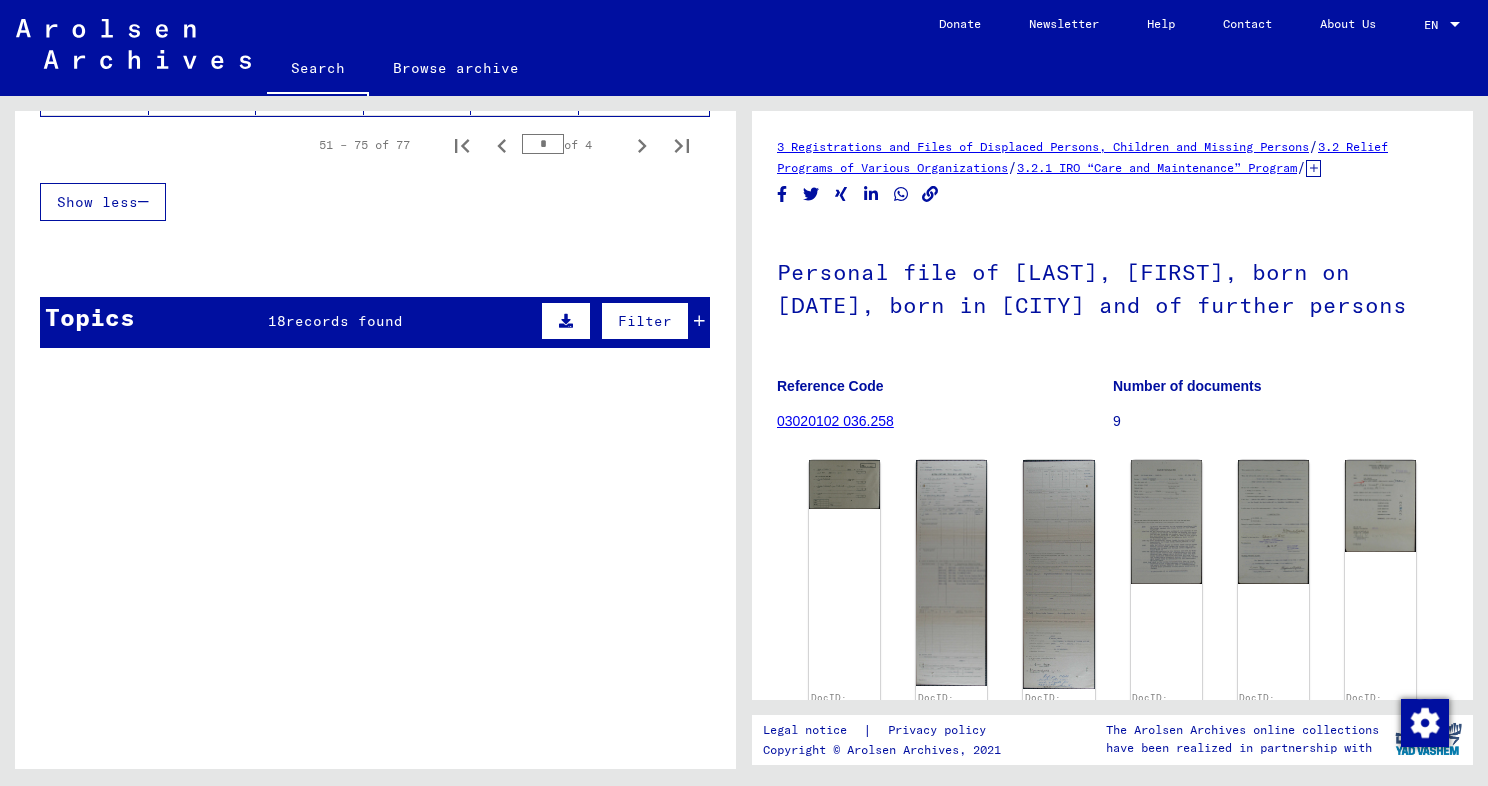 scroll, scrollTop: 1538, scrollLeft: 0, axis: vertical 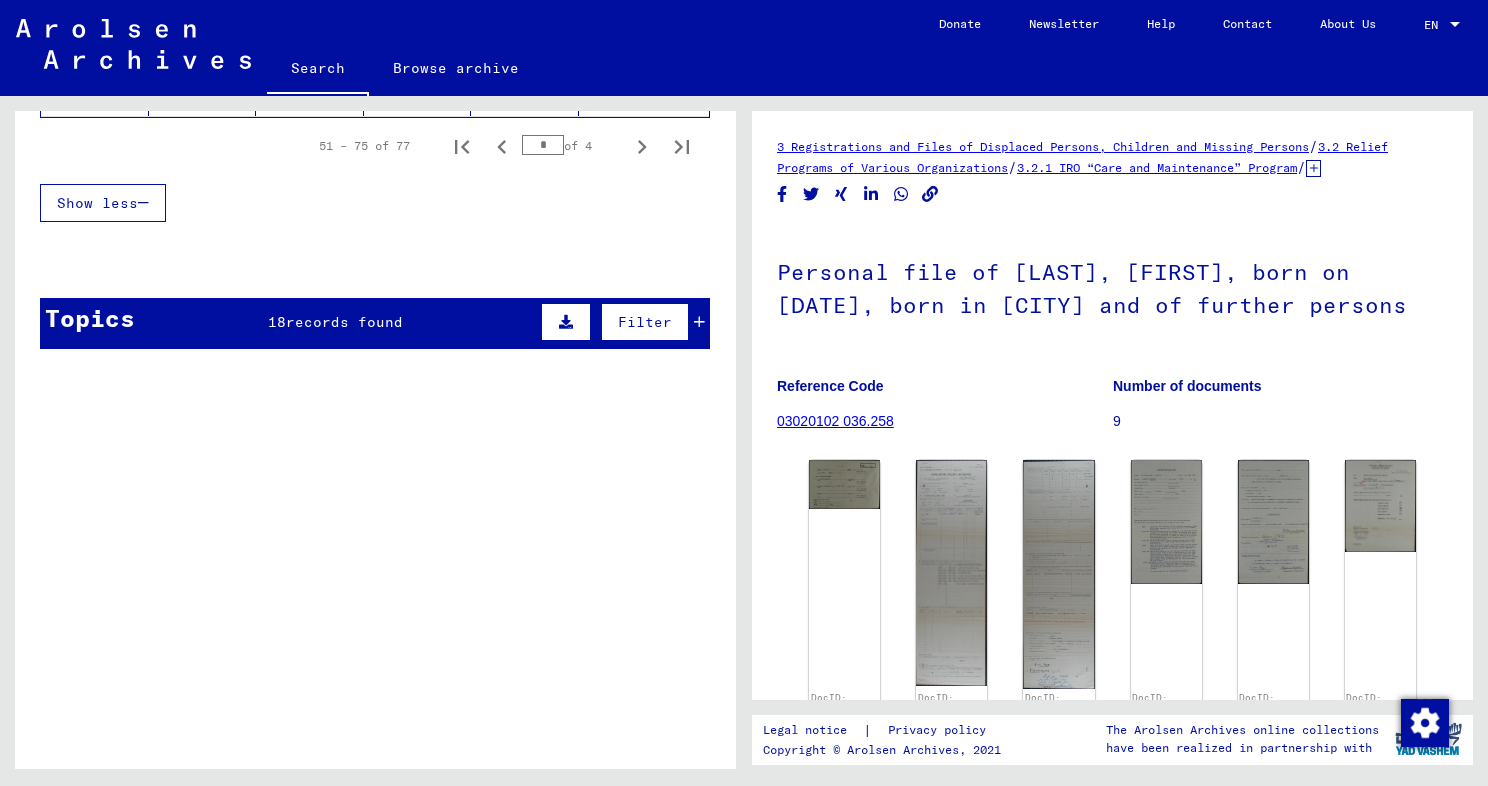 click on "Topics 18  records found  Filter" at bounding box center (375, 323) 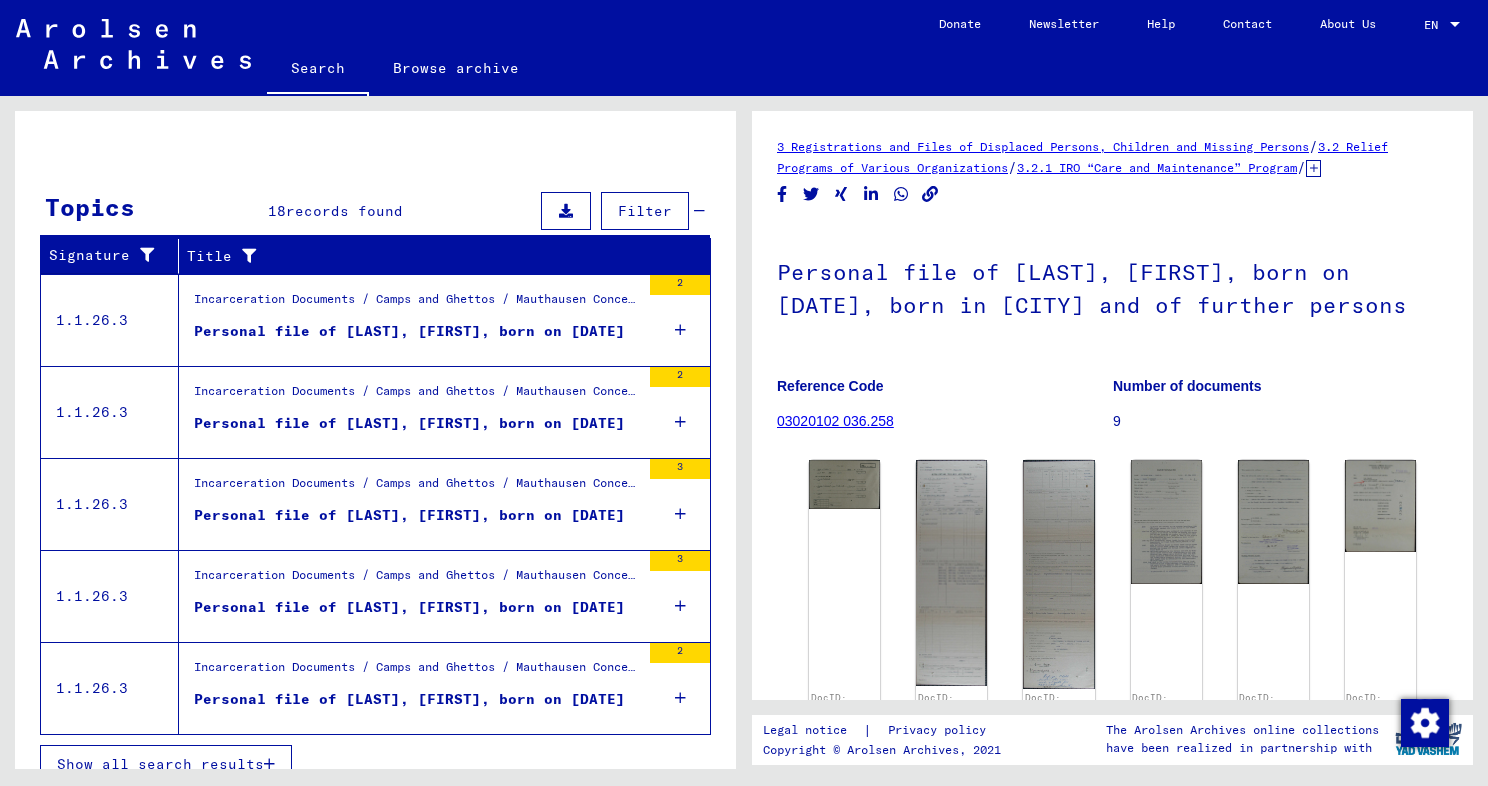 scroll, scrollTop: 1658, scrollLeft: 0, axis: vertical 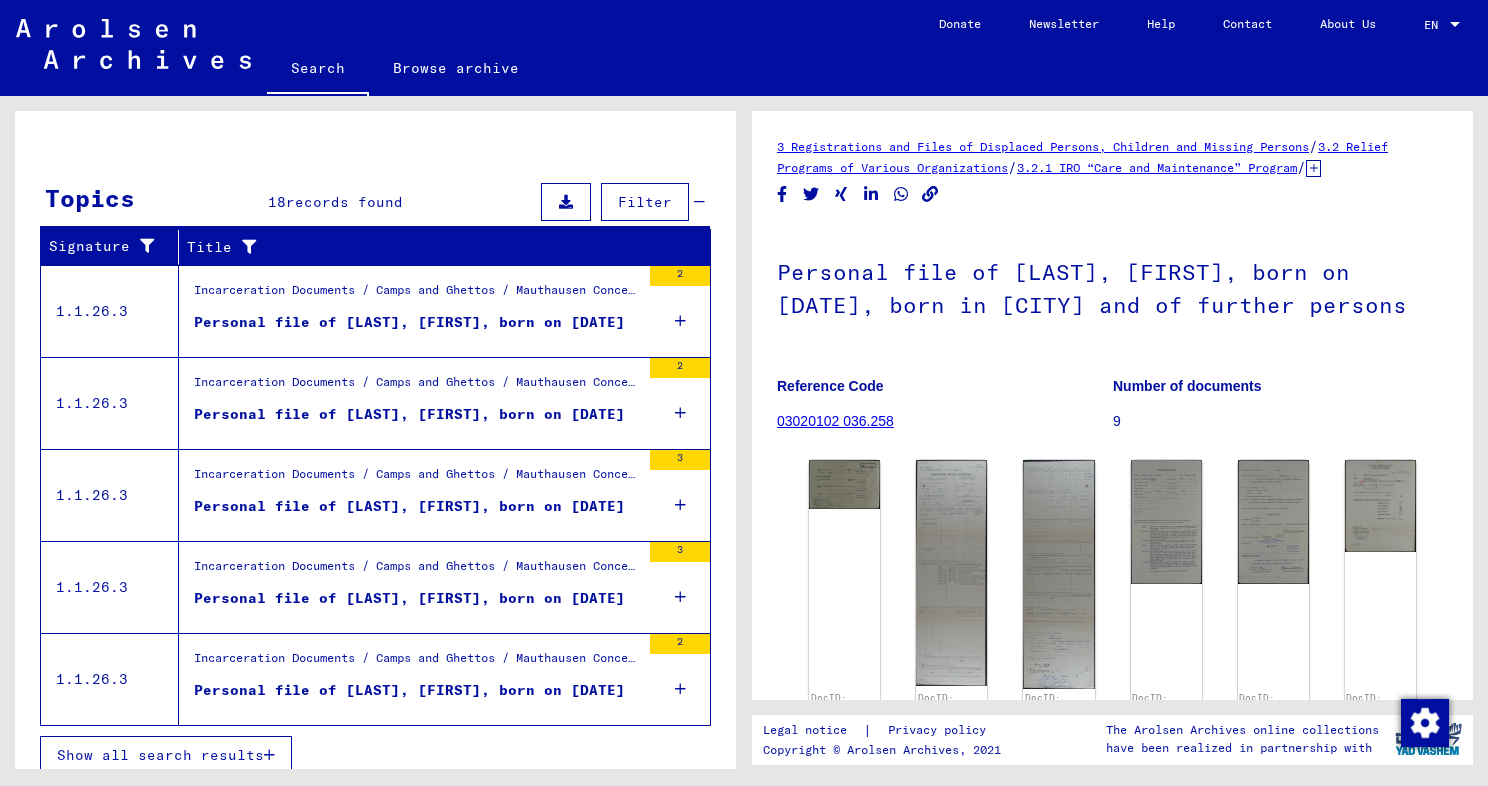 click on "Personal file of [LAST], [FIRST], born on [DATE]" at bounding box center [409, 414] 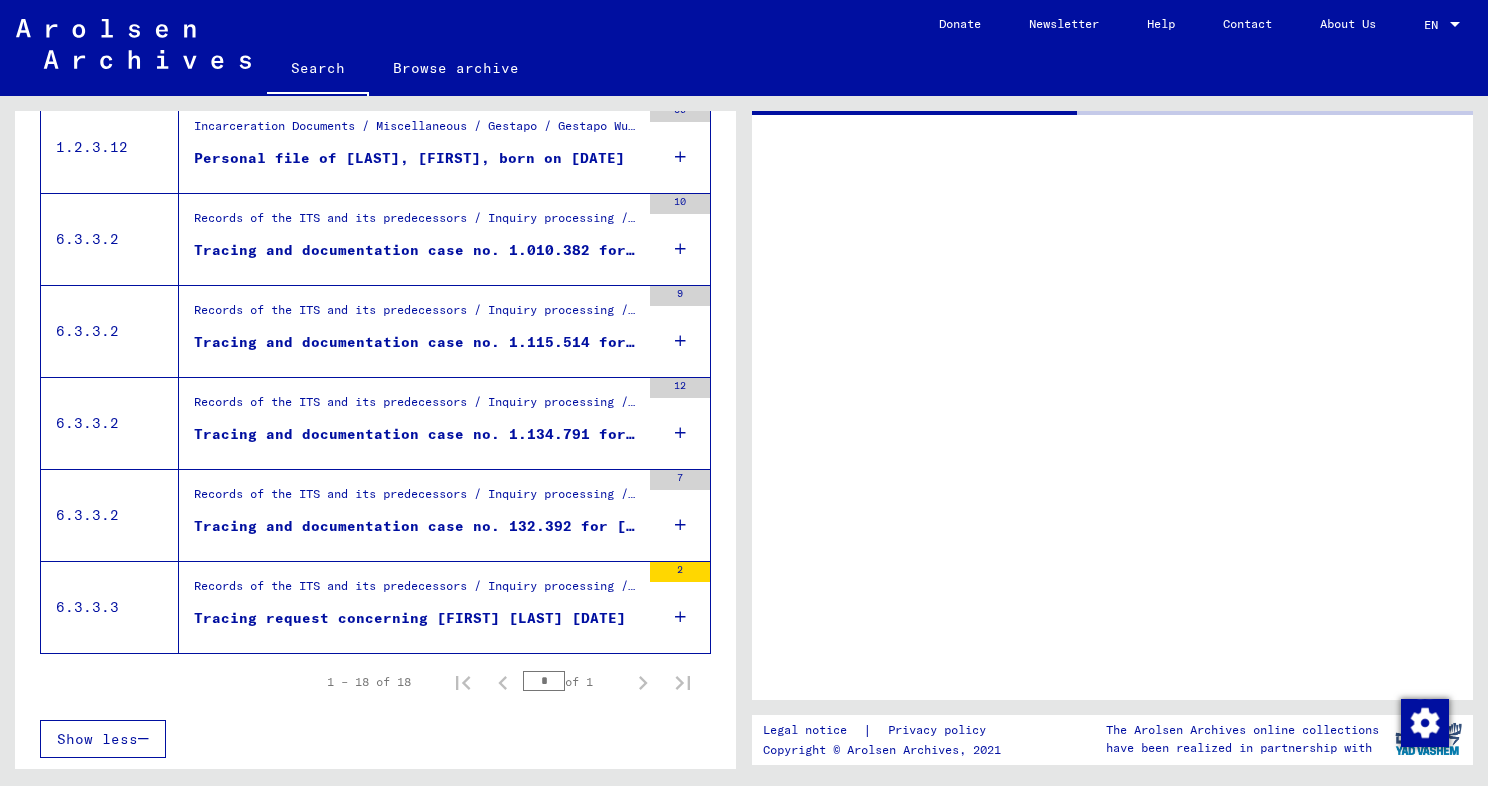 scroll, scrollTop: 1496, scrollLeft: 0, axis: vertical 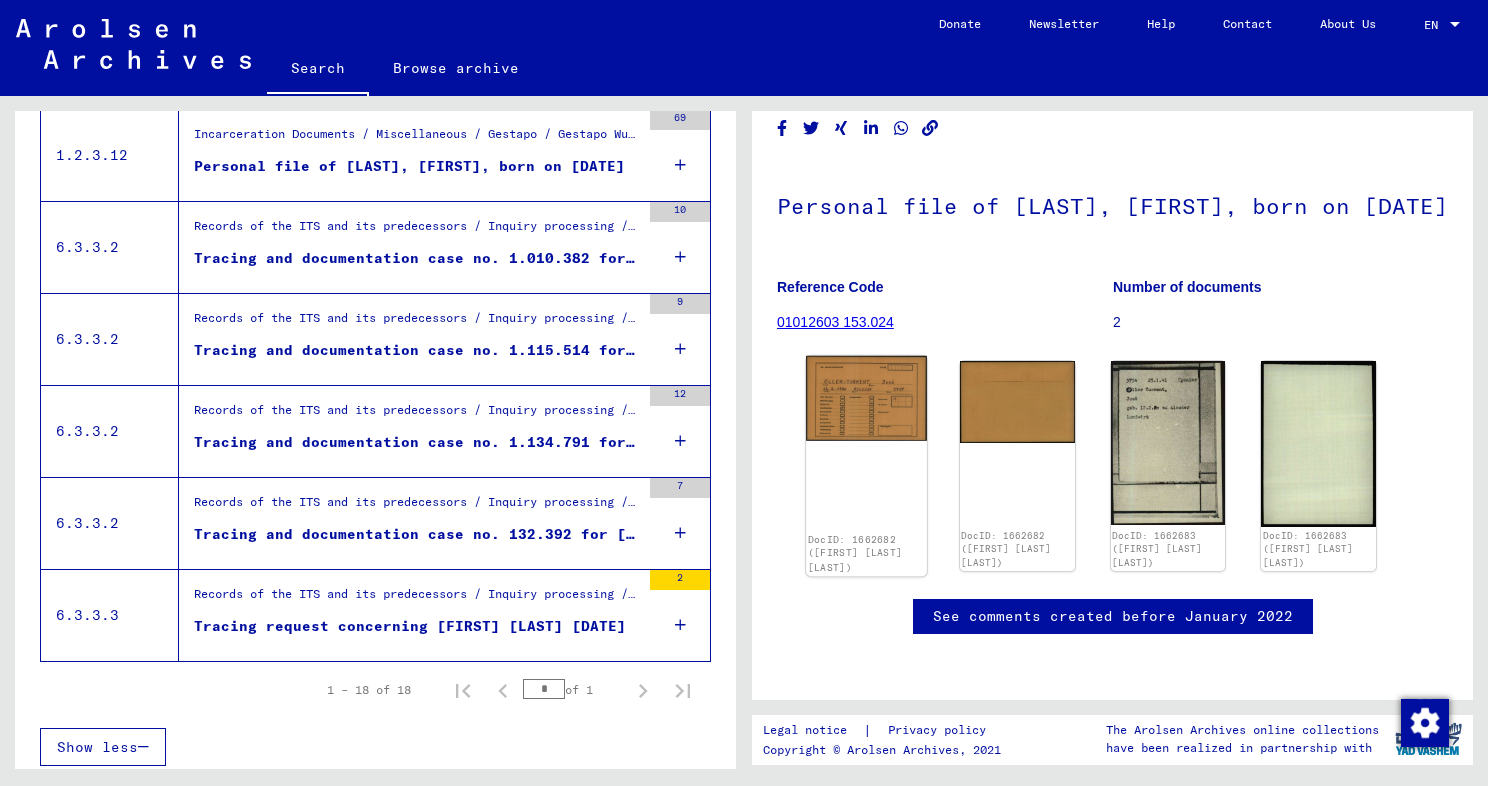 click 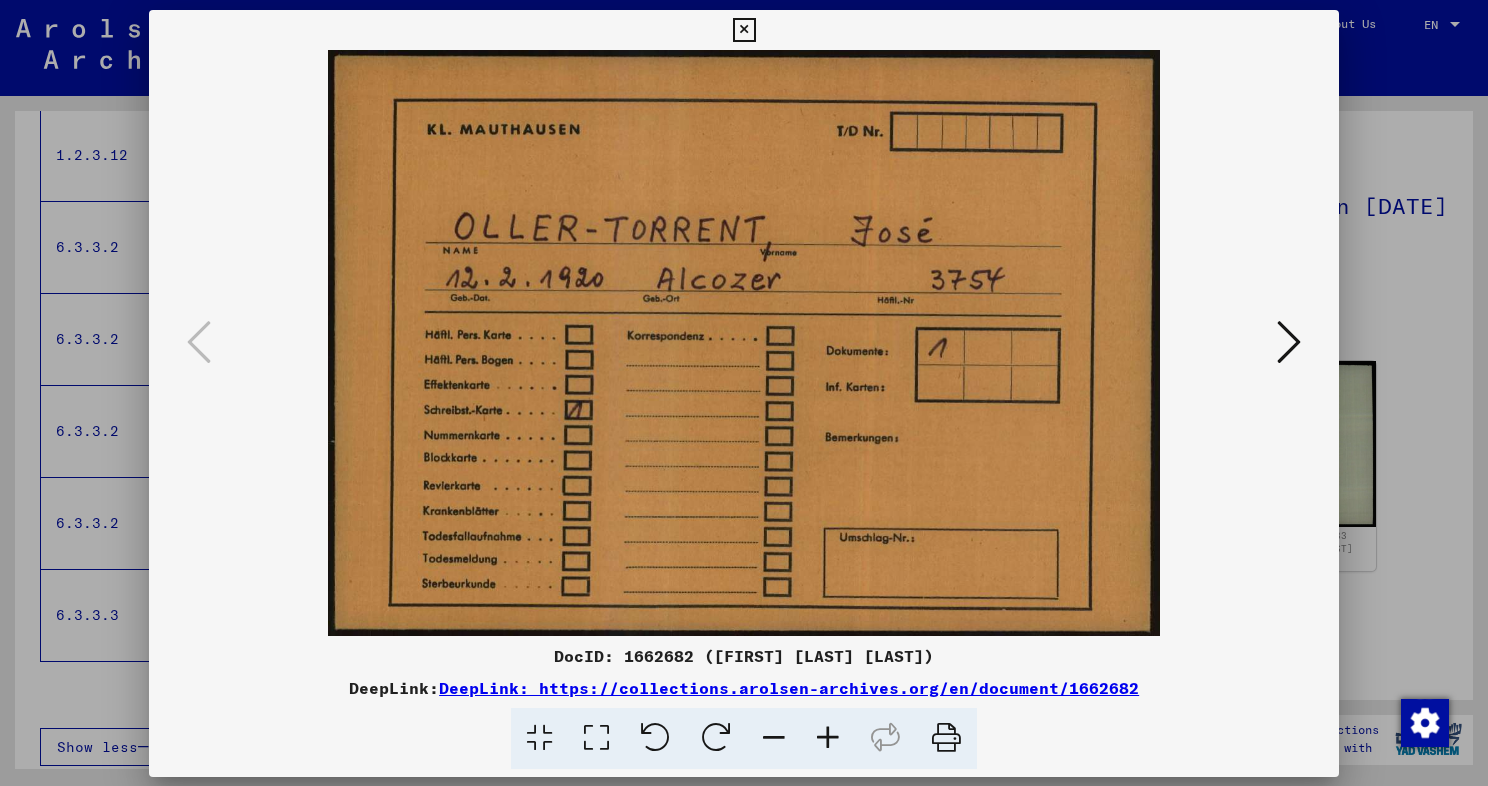 click at bounding box center (744, 343) 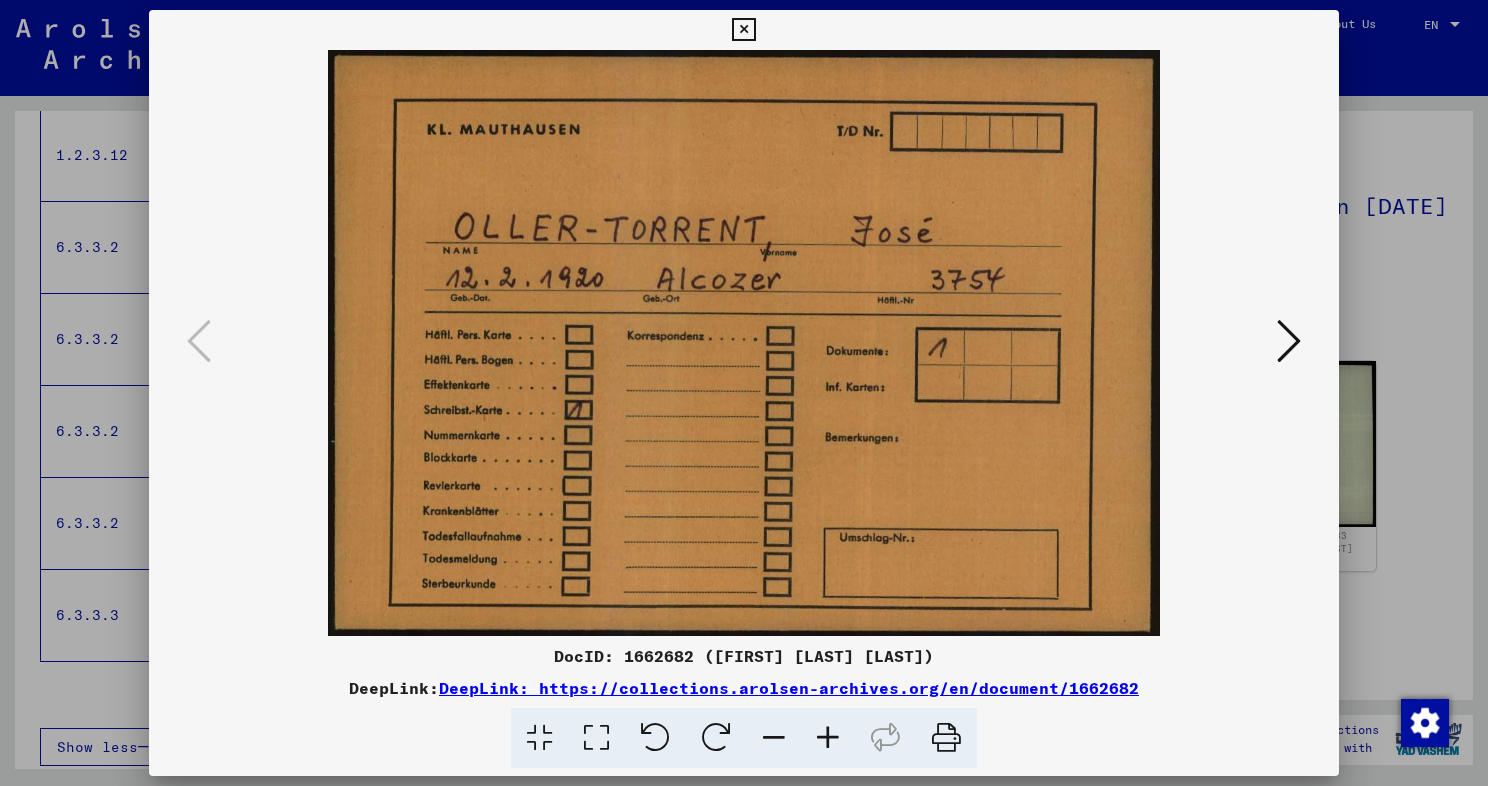 click at bounding box center [744, 343] 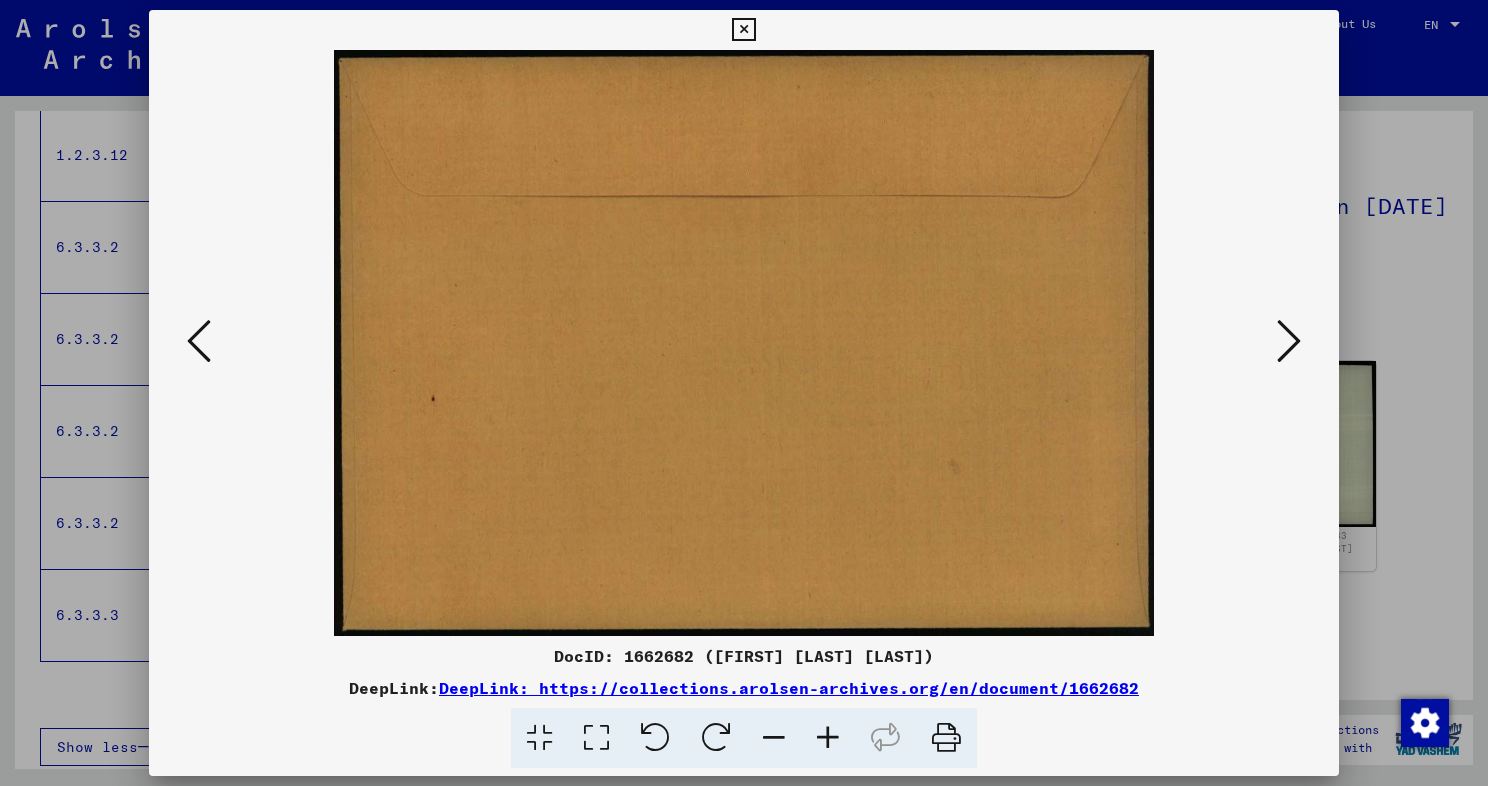 click at bounding box center [1289, 341] 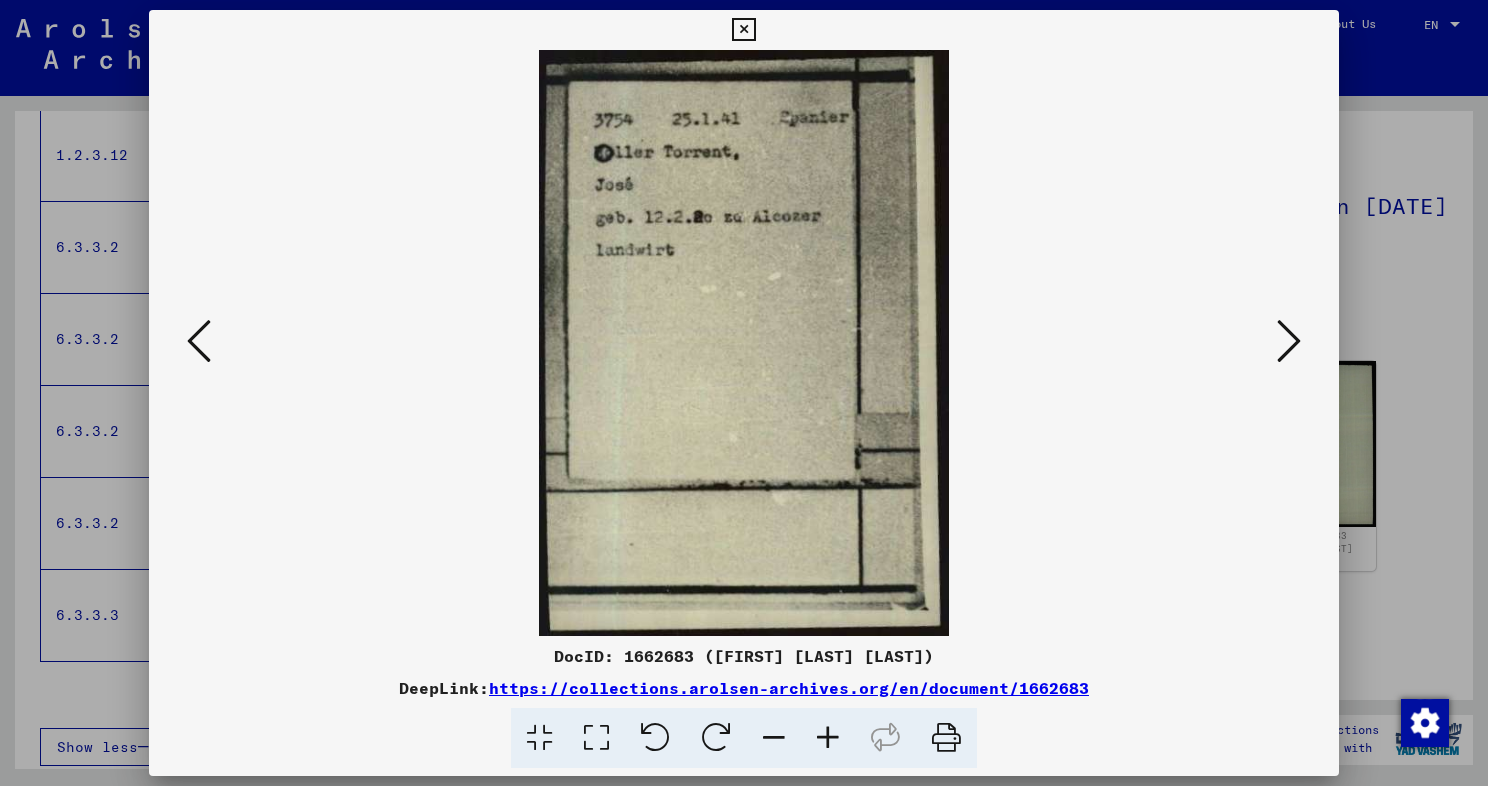 click at bounding box center [744, 393] 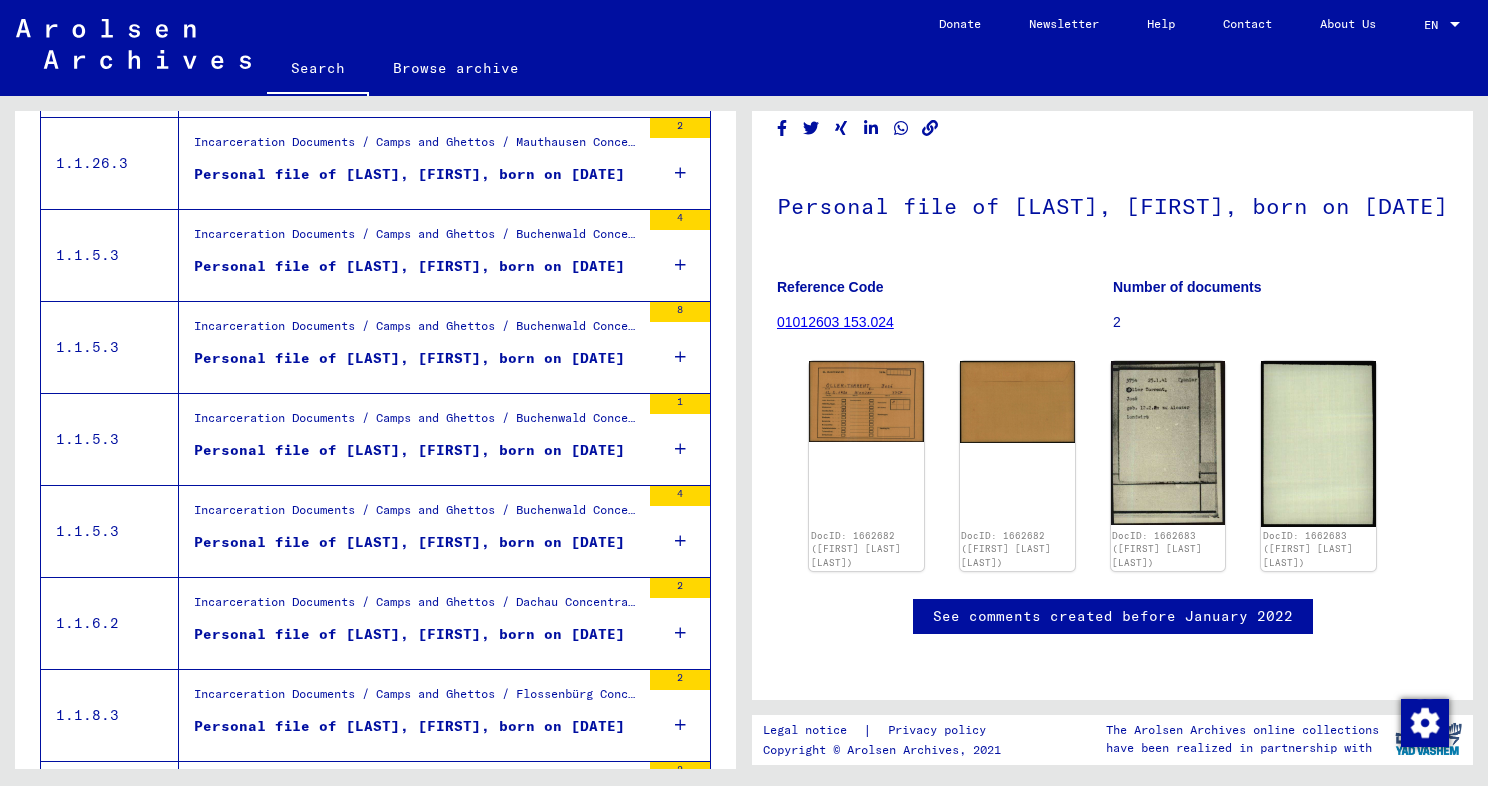 scroll, scrollTop: 764, scrollLeft: 0, axis: vertical 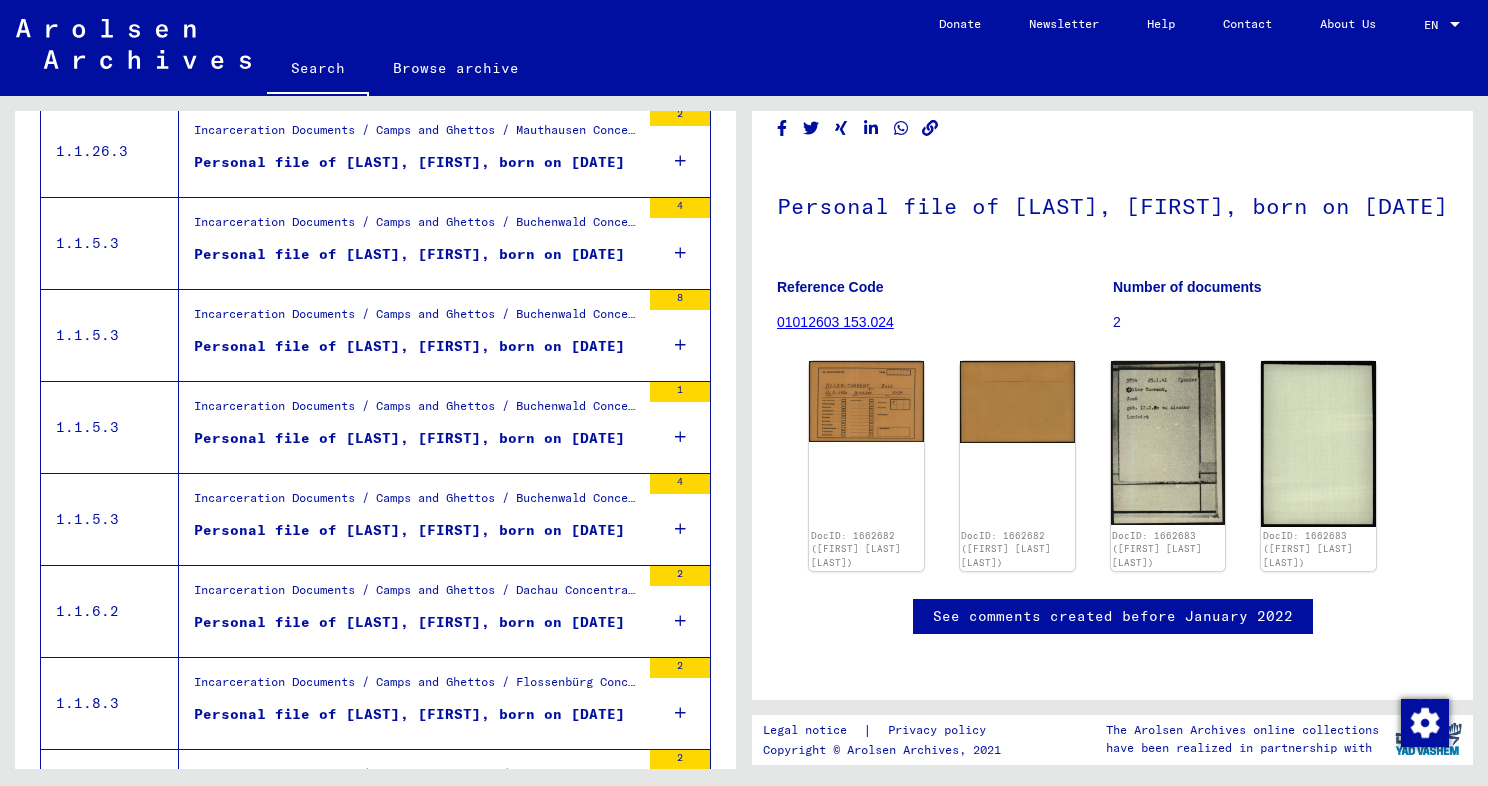 click on "Personal file of [LAST], [FIRST], born on [DATE]" at bounding box center (409, 530) 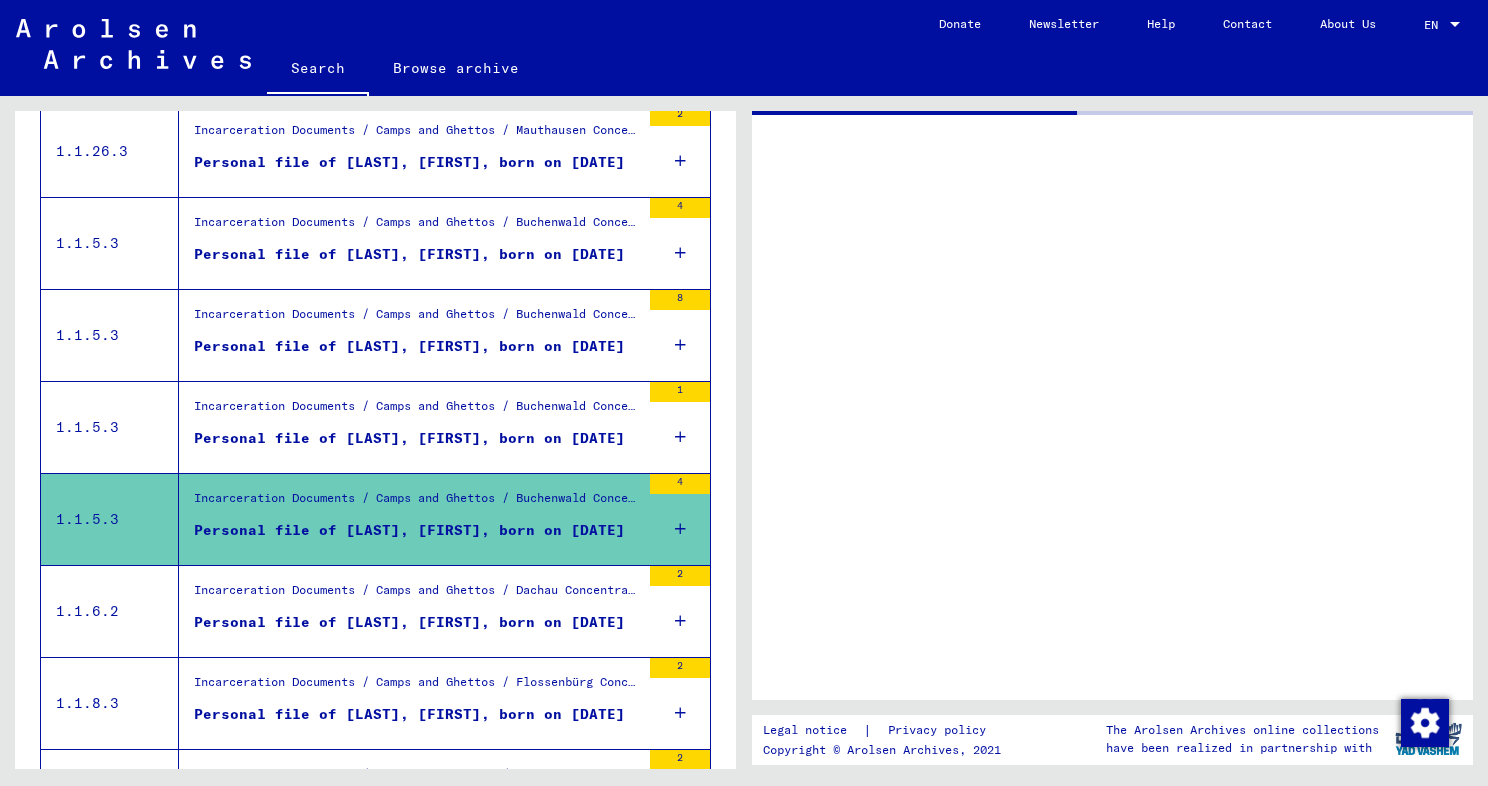 scroll, scrollTop: 0, scrollLeft: 0, axis: both 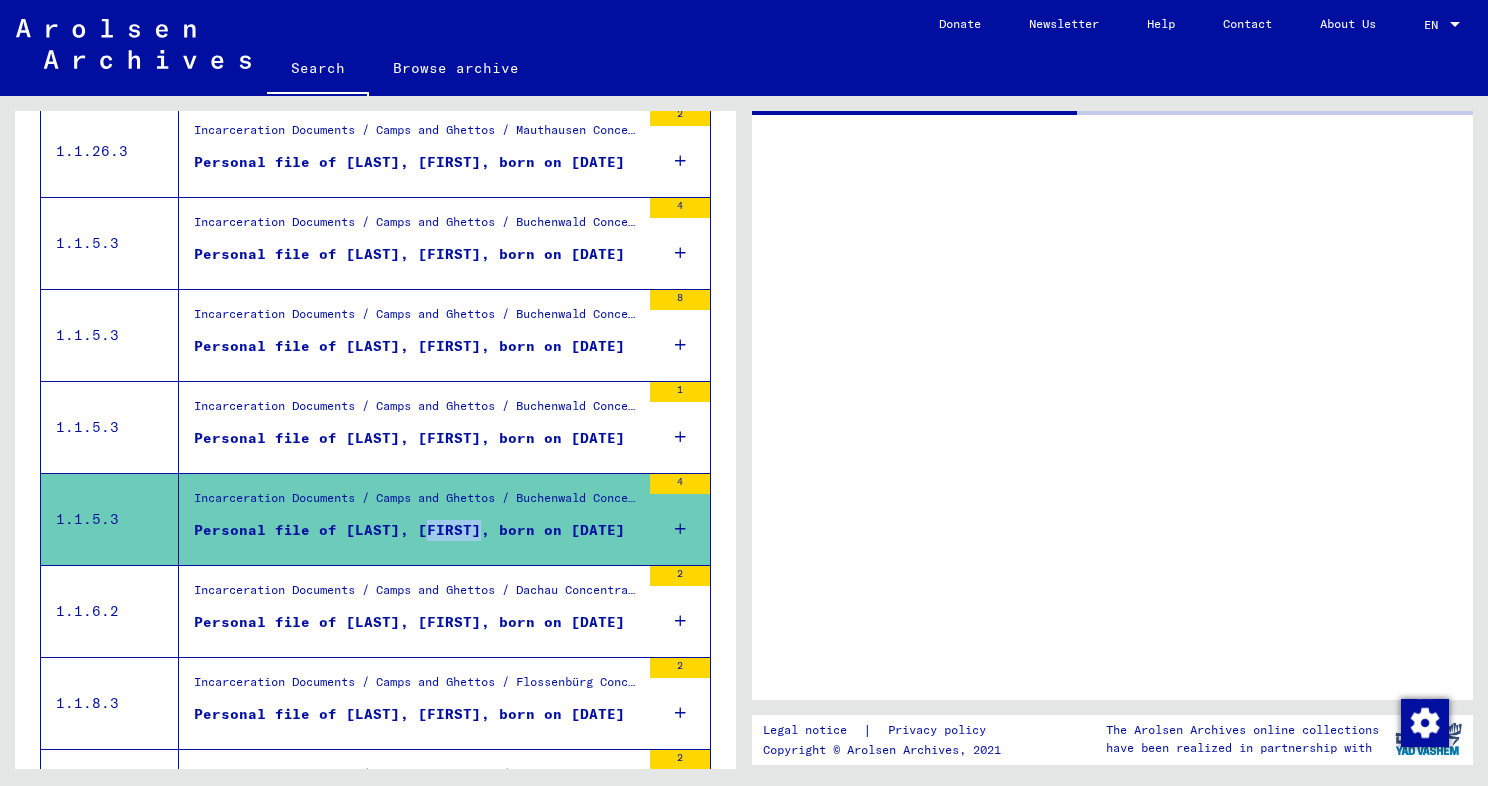click on "Personal file of [LAST], [FIRST], born on [DATE]" at bounding box center [409, 530] 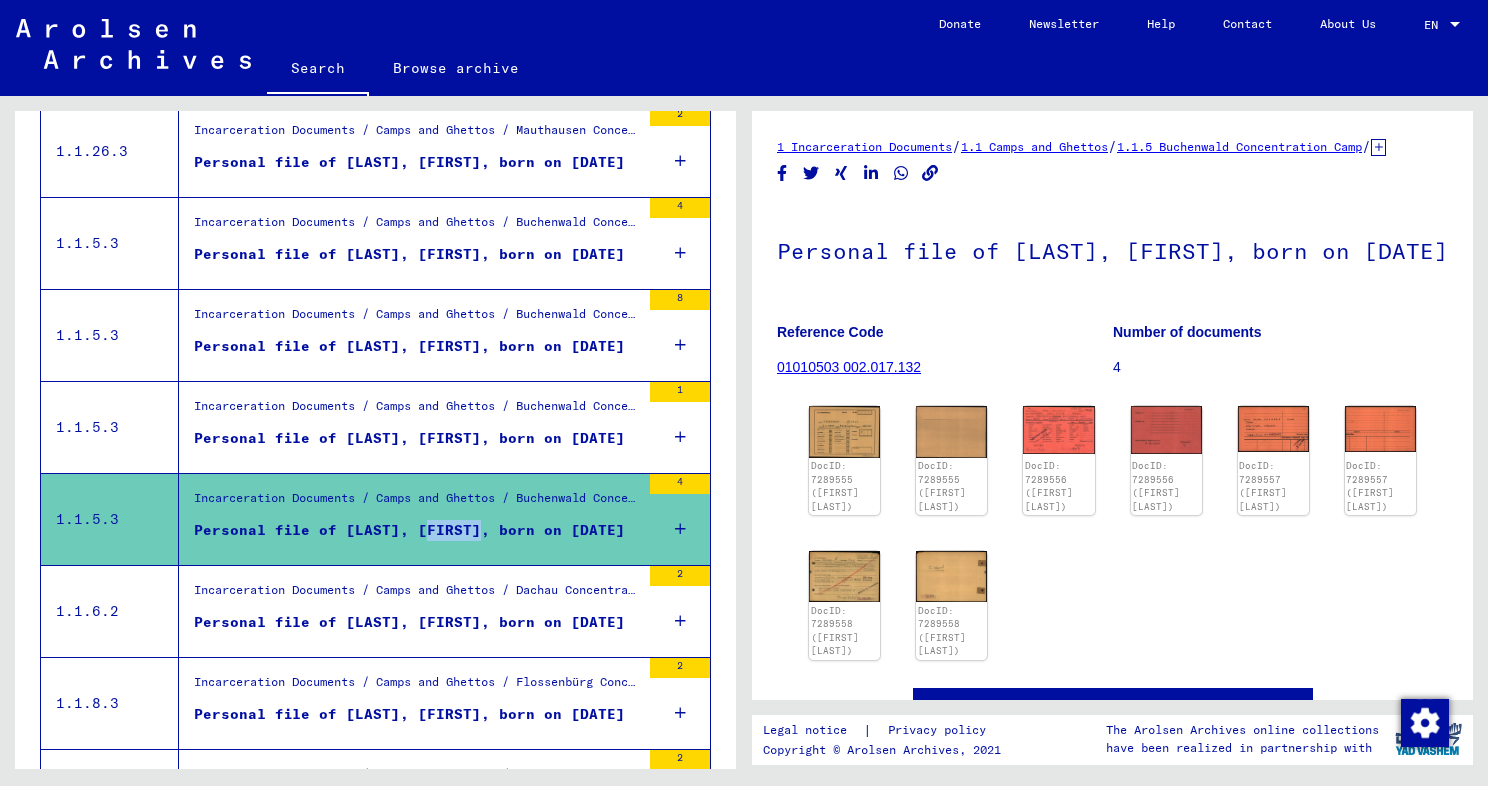 scroll, scrollTop: 0, scrollLeft: 0, axis: both 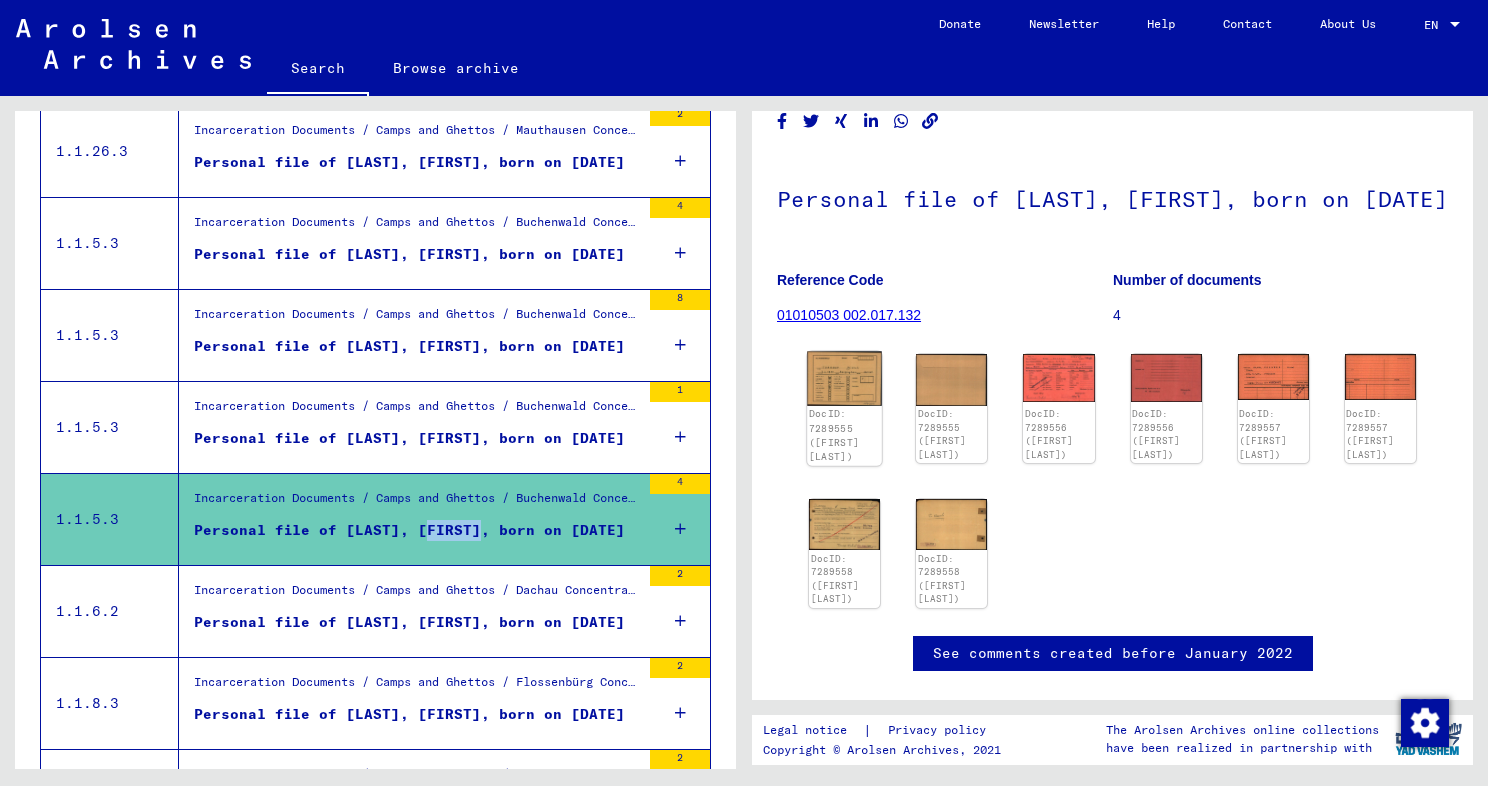 click 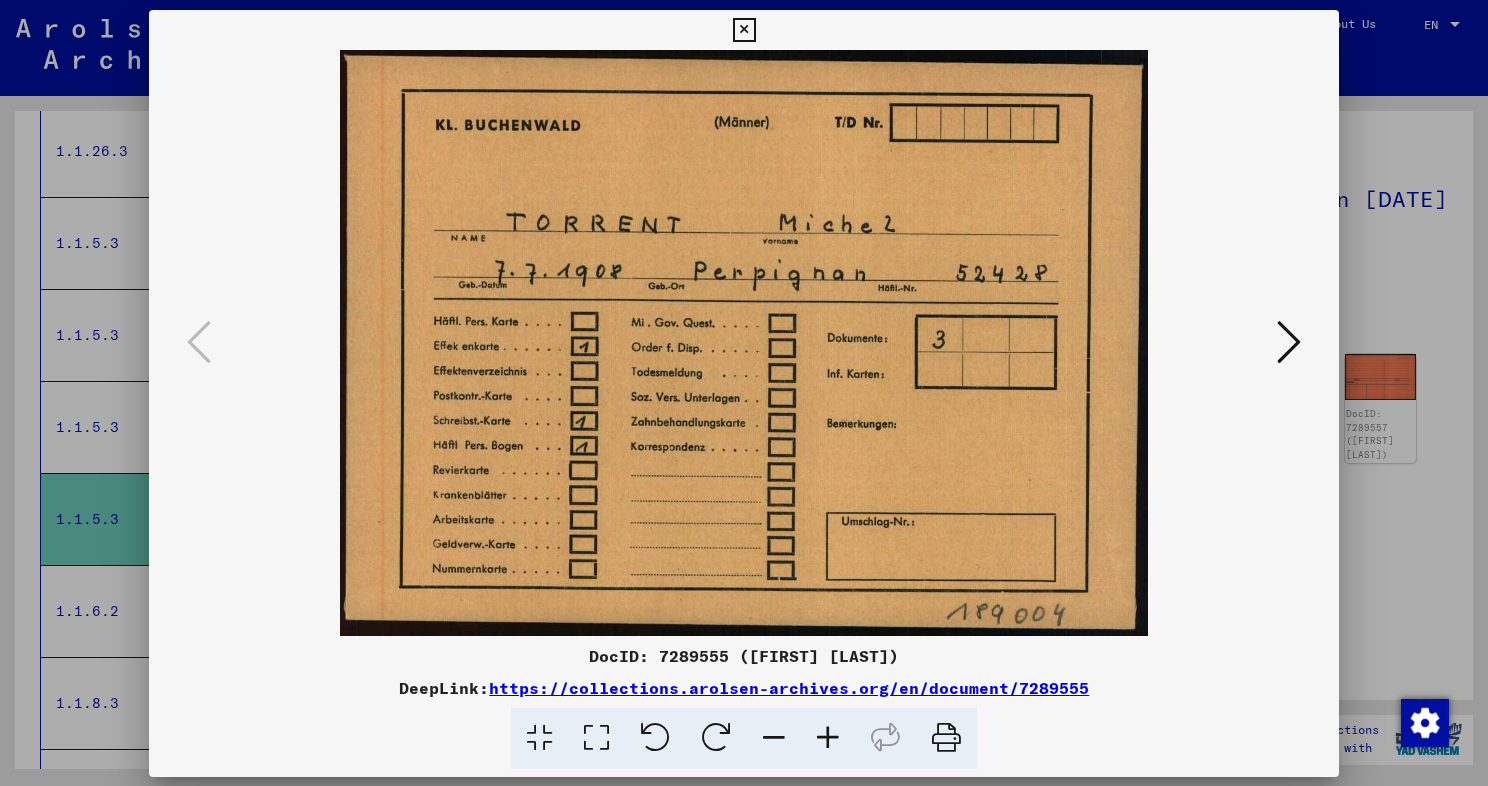 click at bounding box center (744, 343) 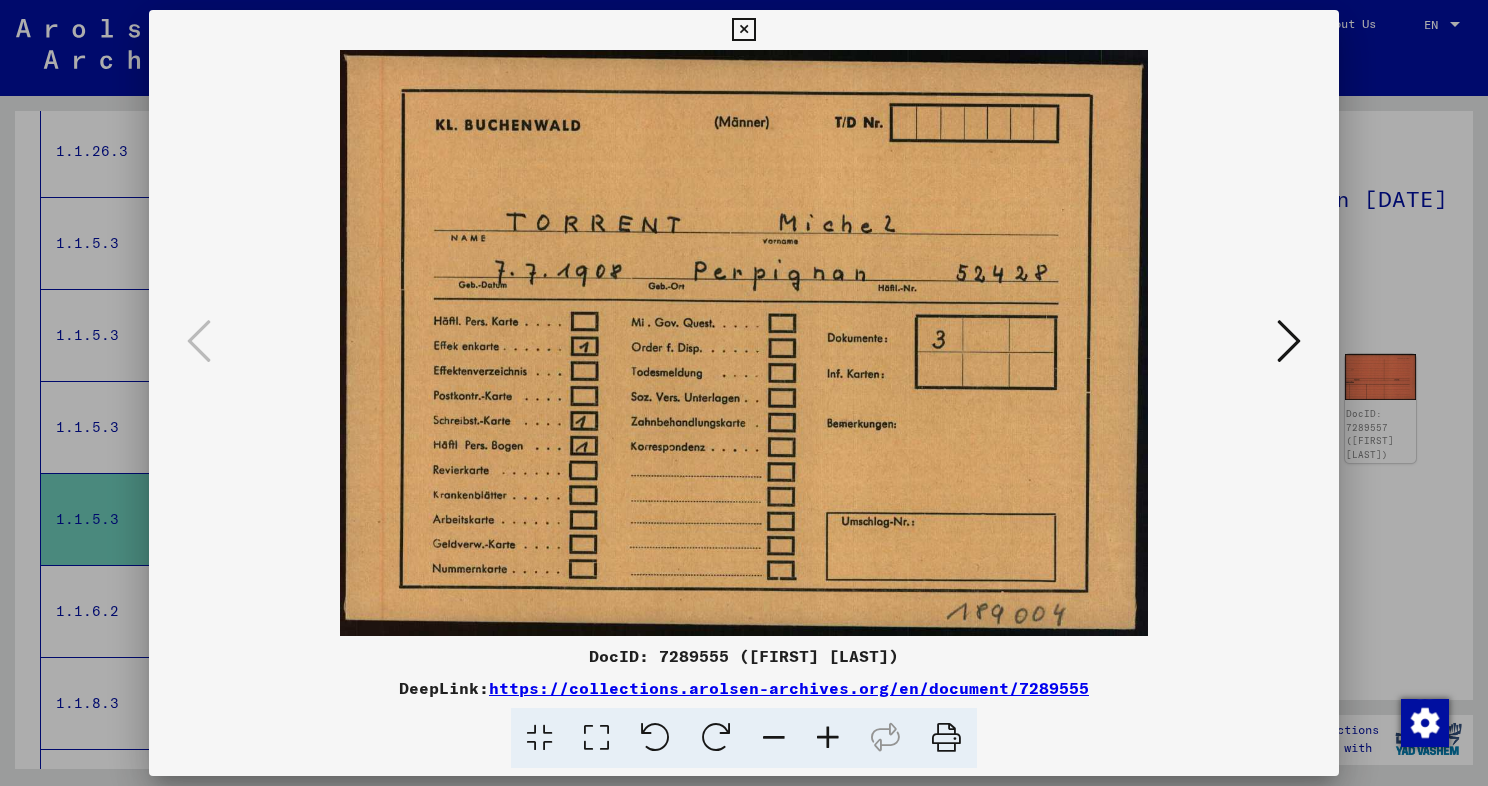 click at bounding box center (1289, 341) 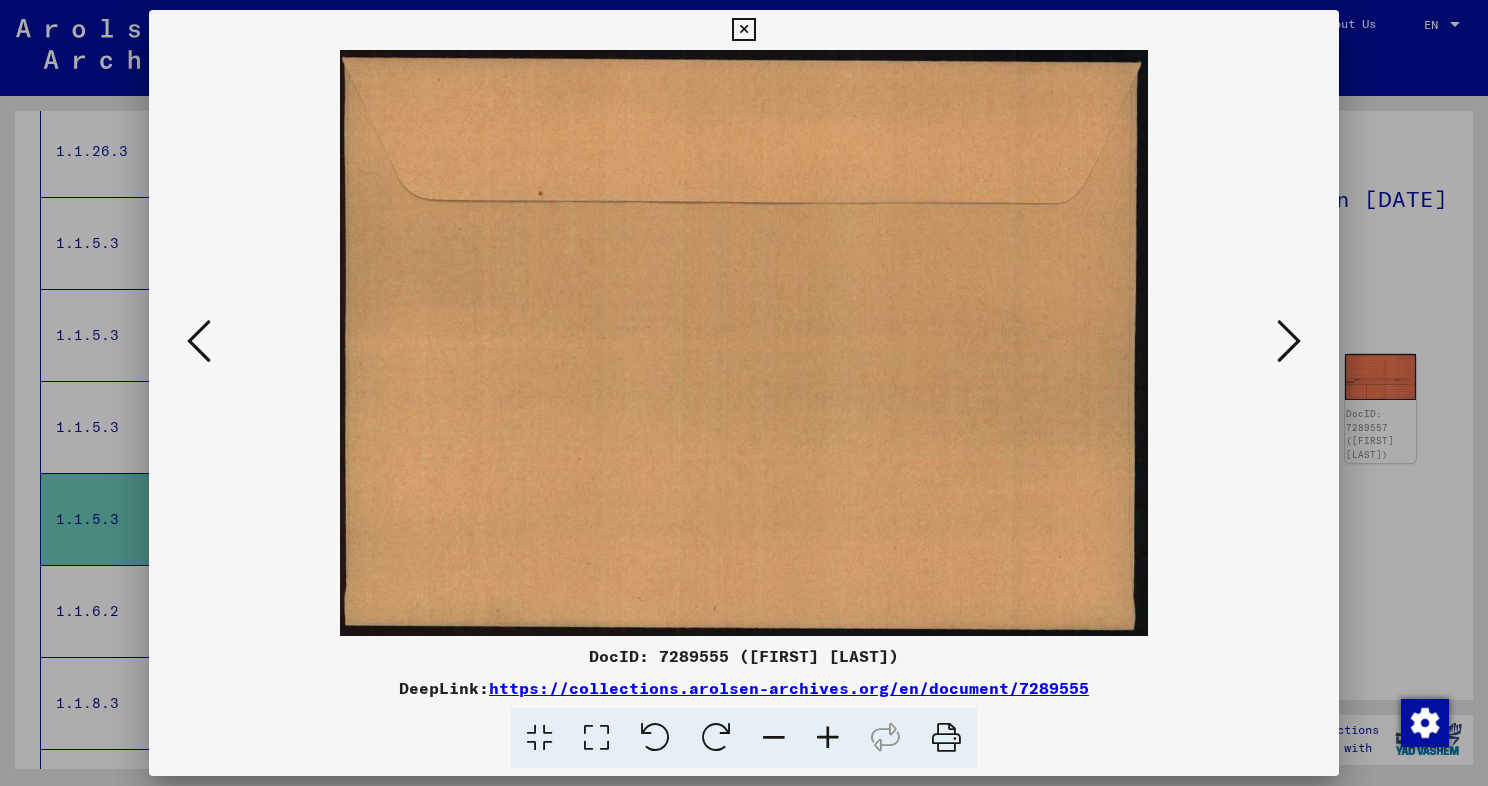 click at bounding box center (1289, 341) 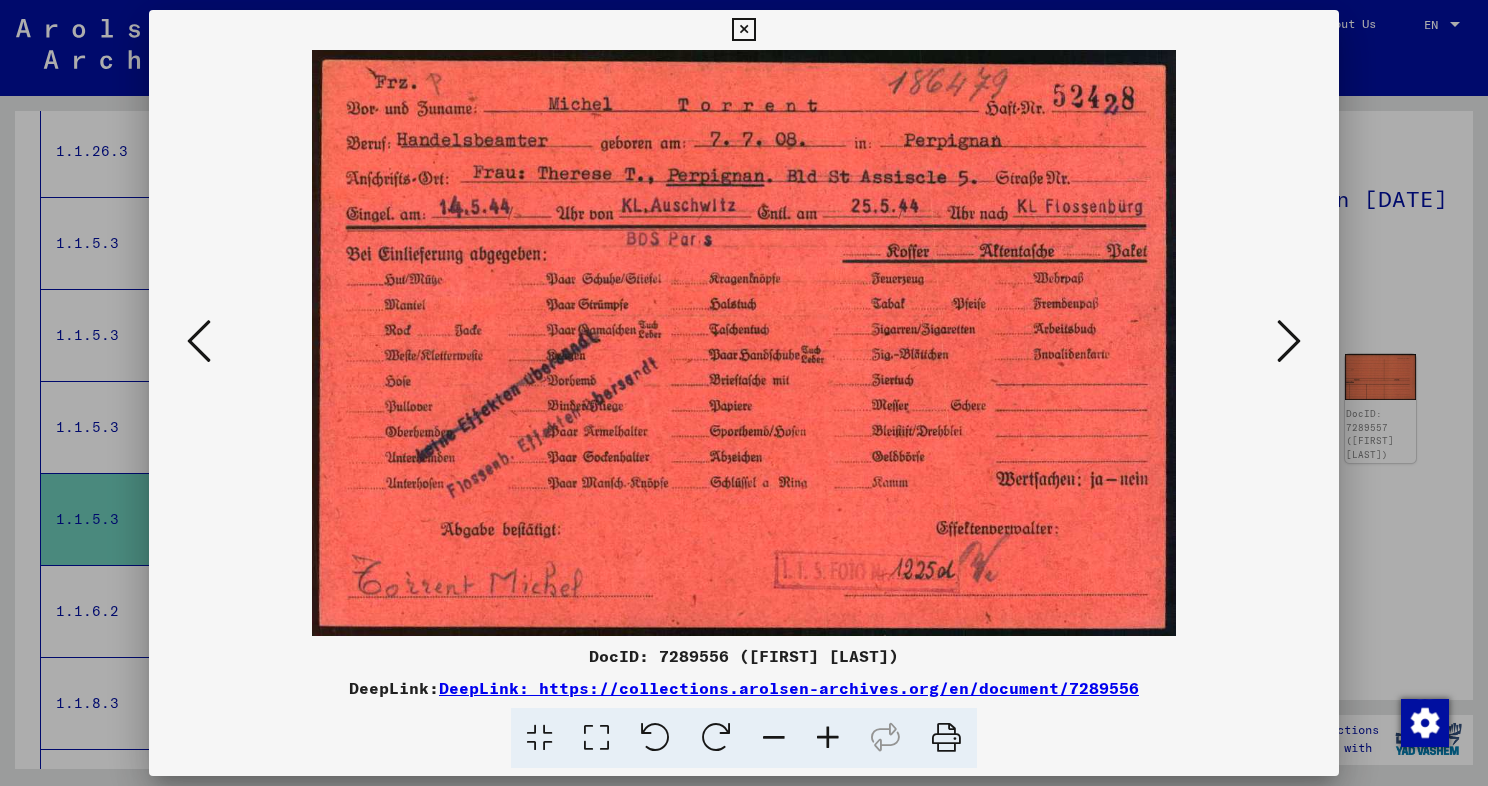click at bounding box center (1289, 341) 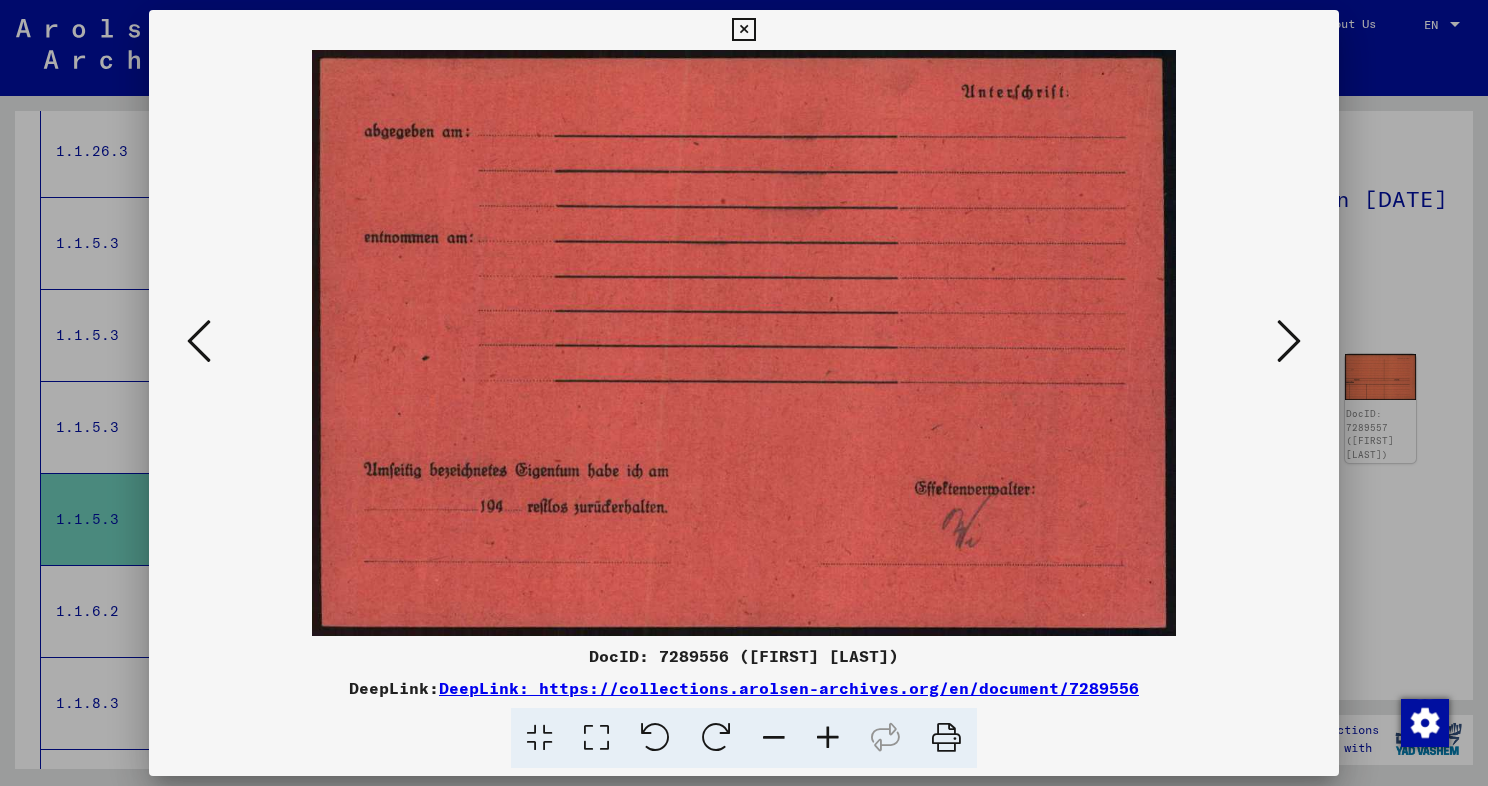 click at bounding box center [199, 341] 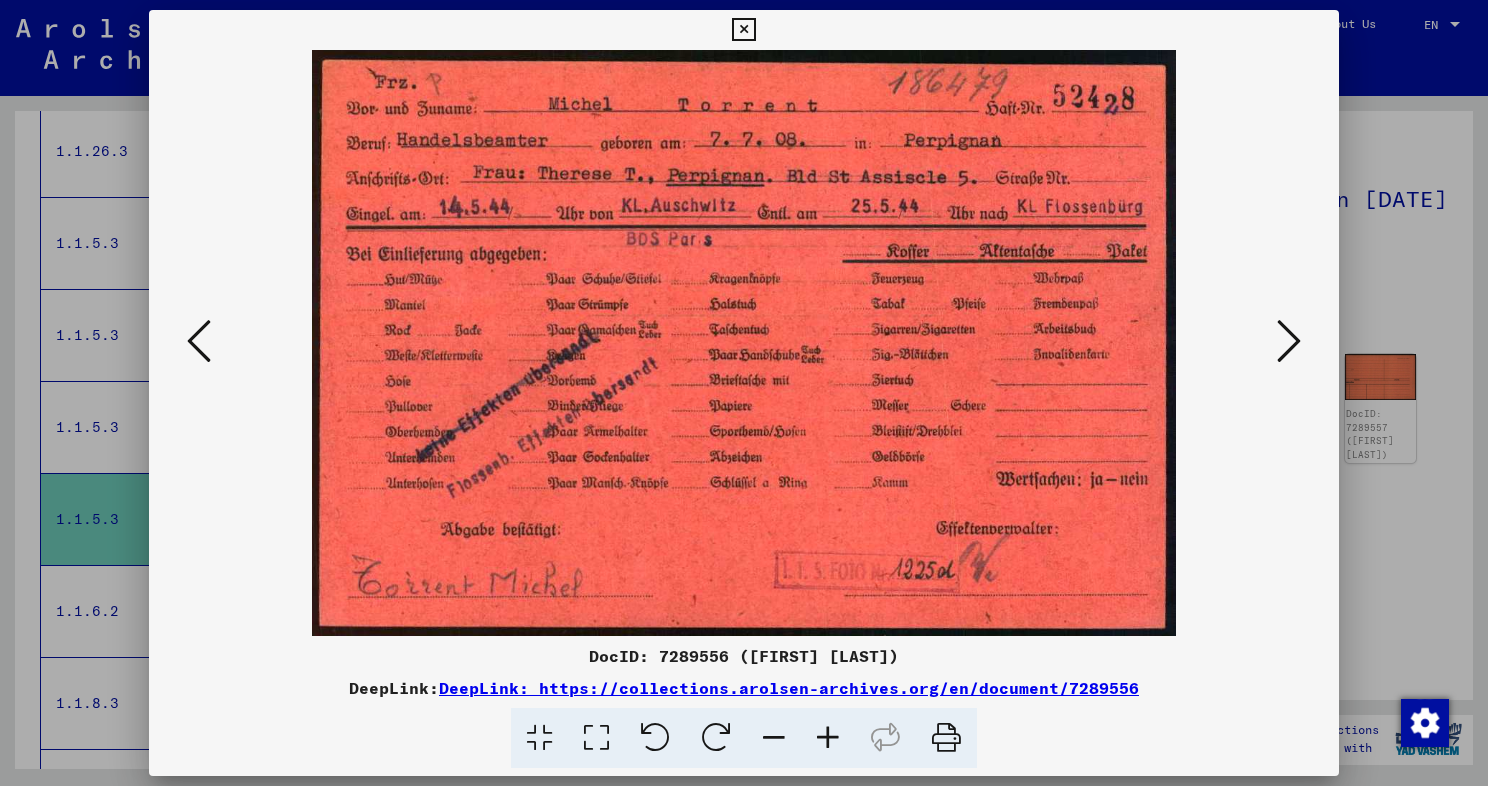 click at bounding box center (1289, 341) 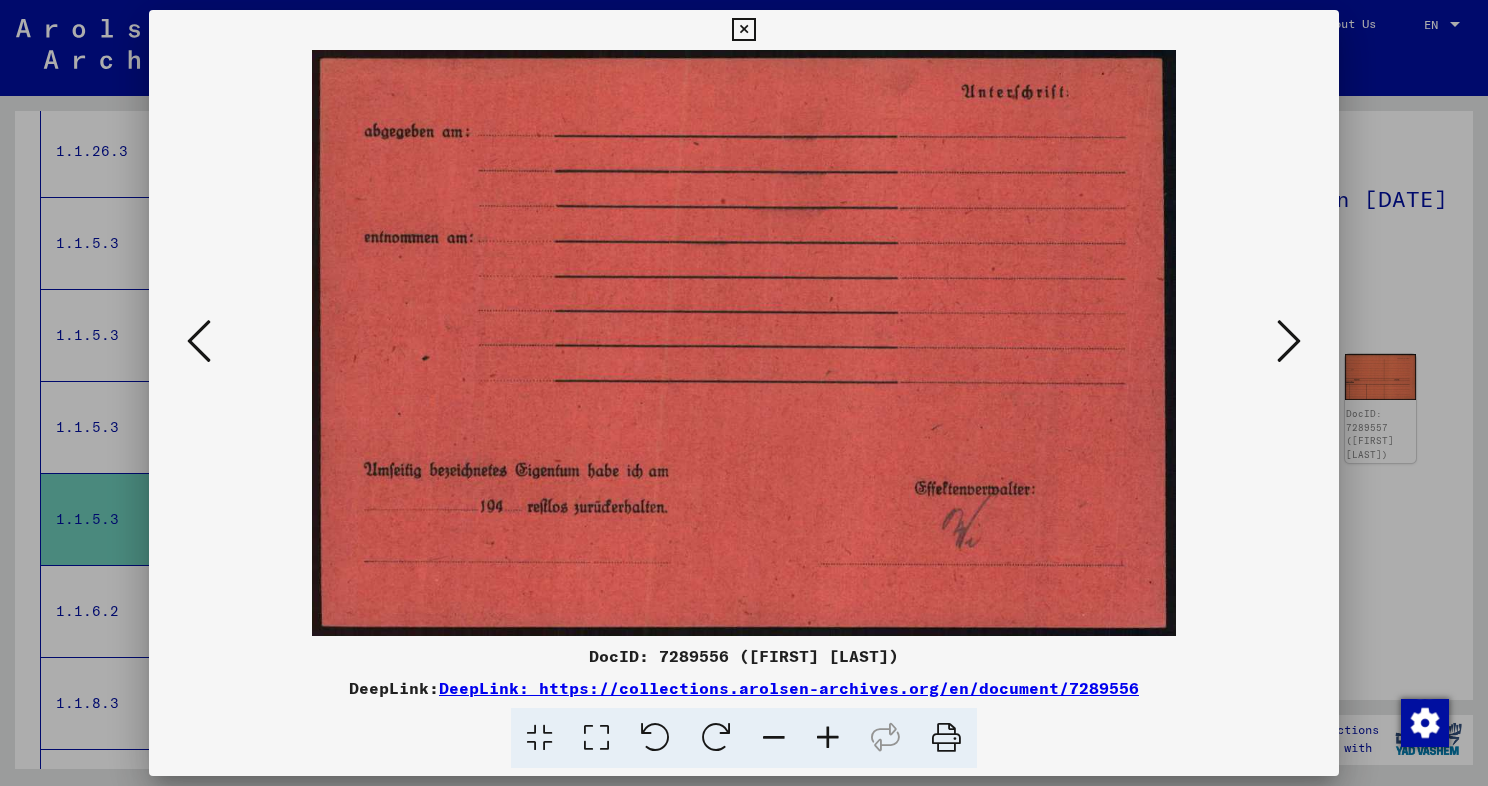 click at bounding box center (1289, 341) 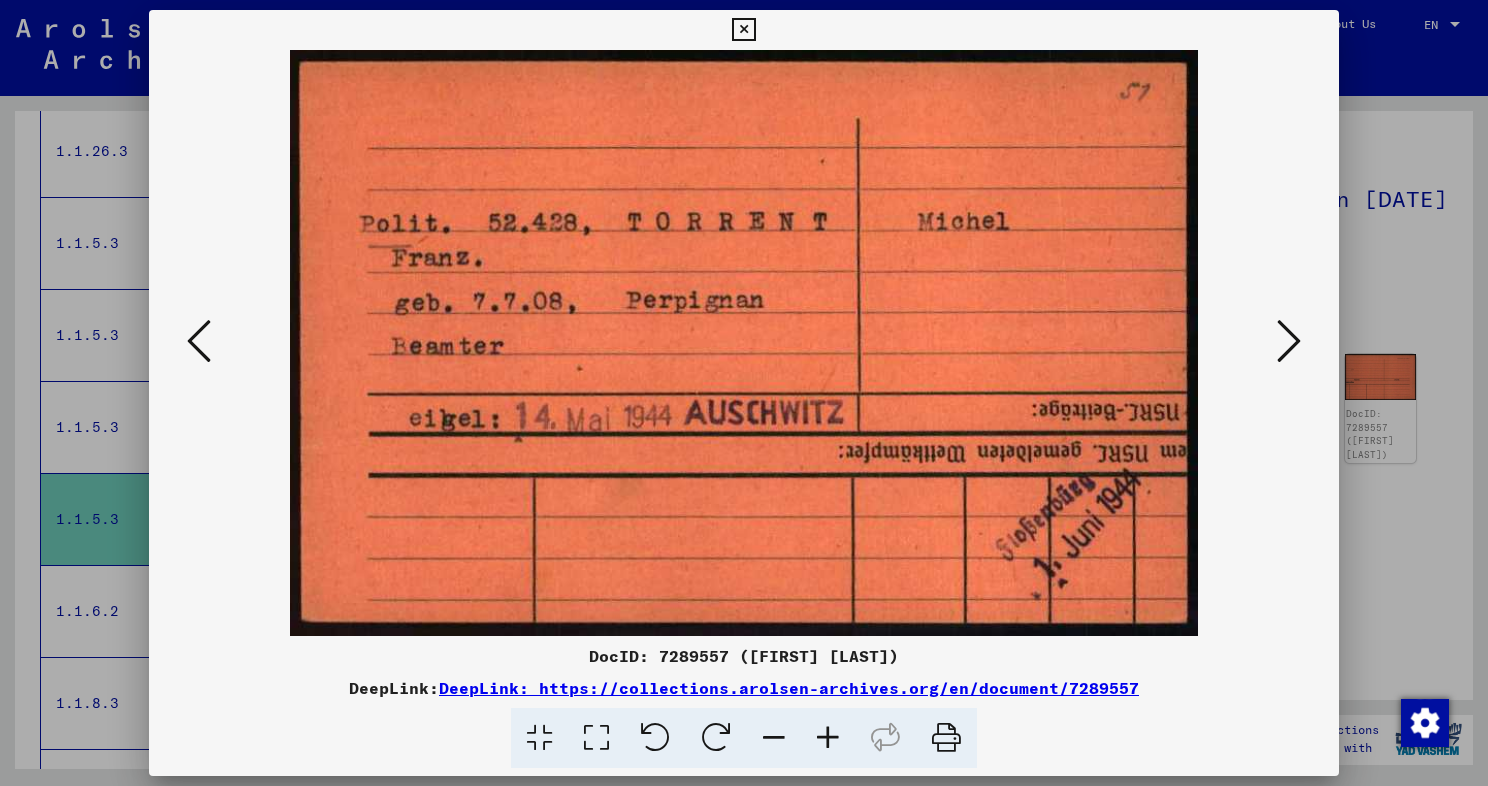 click at bounding box center [1289, 341] 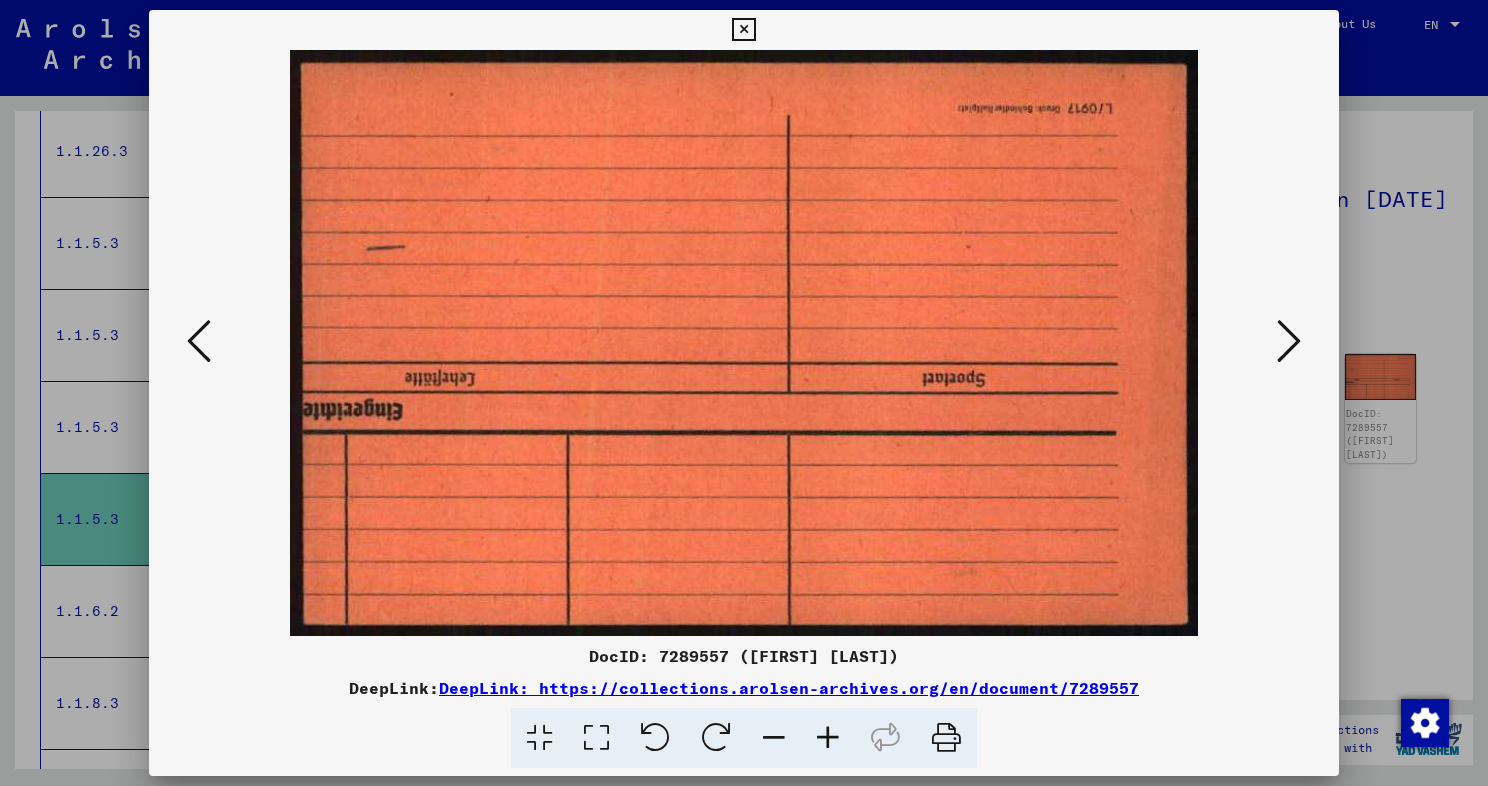 click at bounding box center (199, 342) 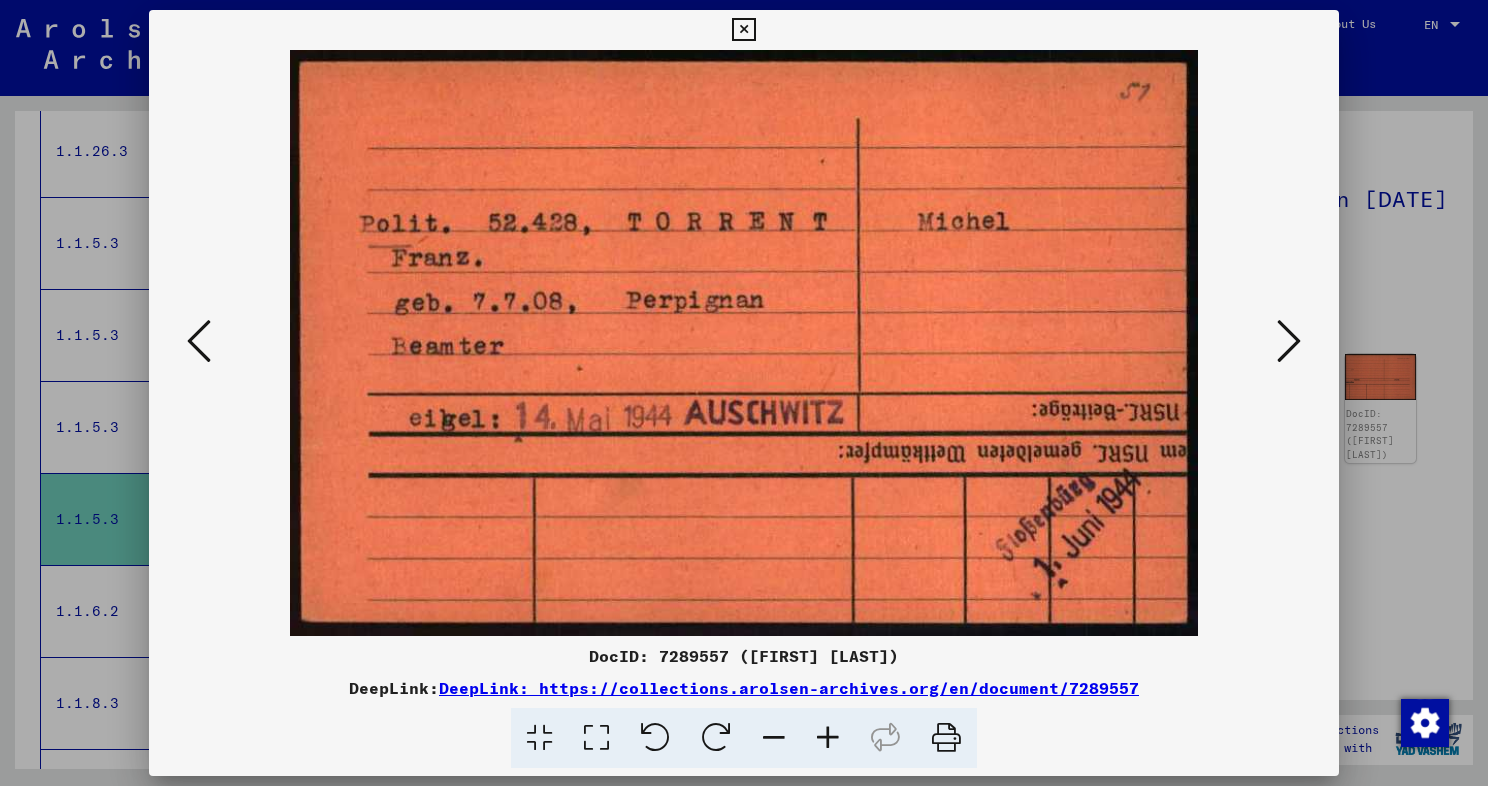 click at bounding box center [199, 341] 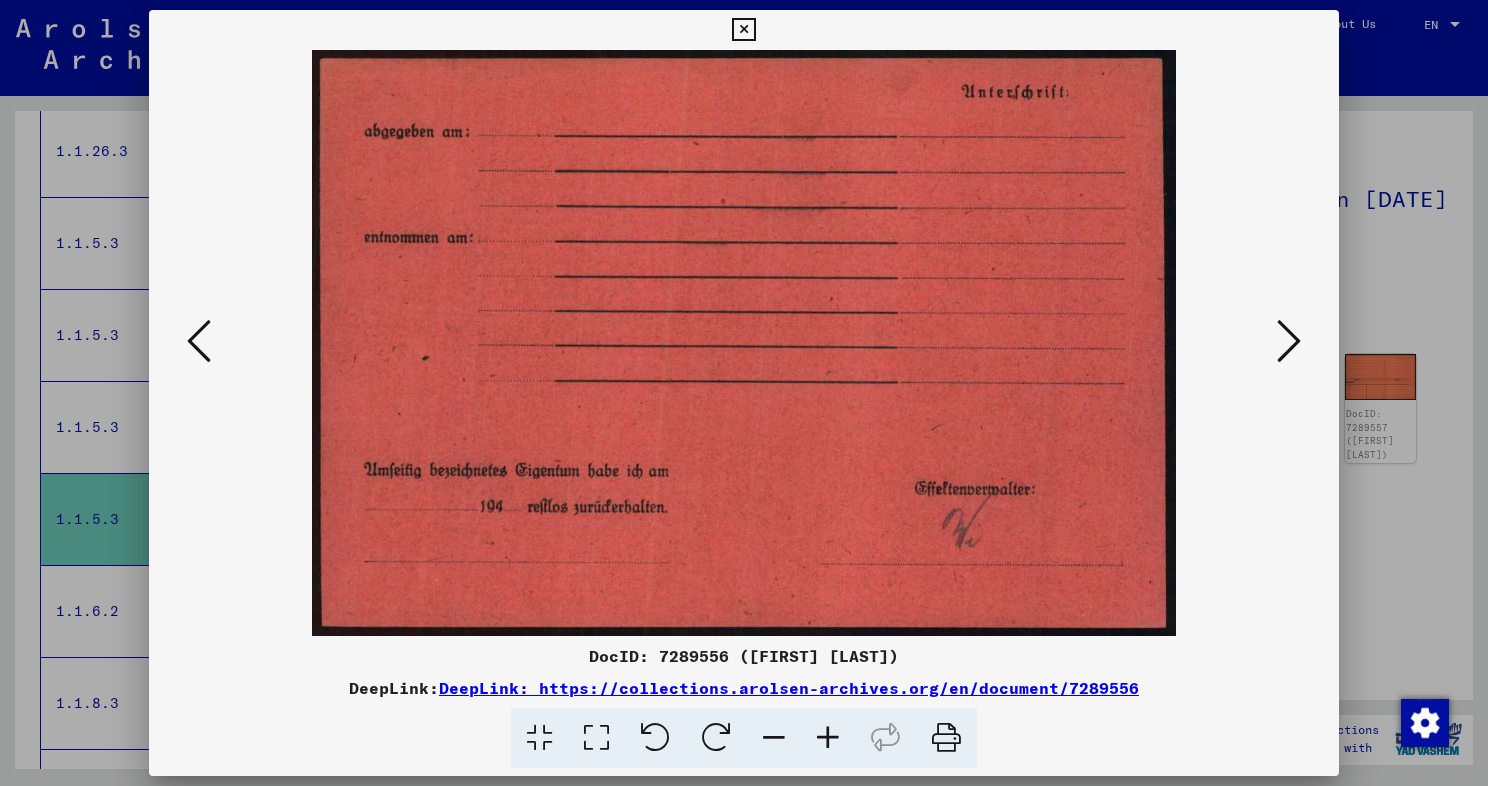 click at bounding box center (199, 341) 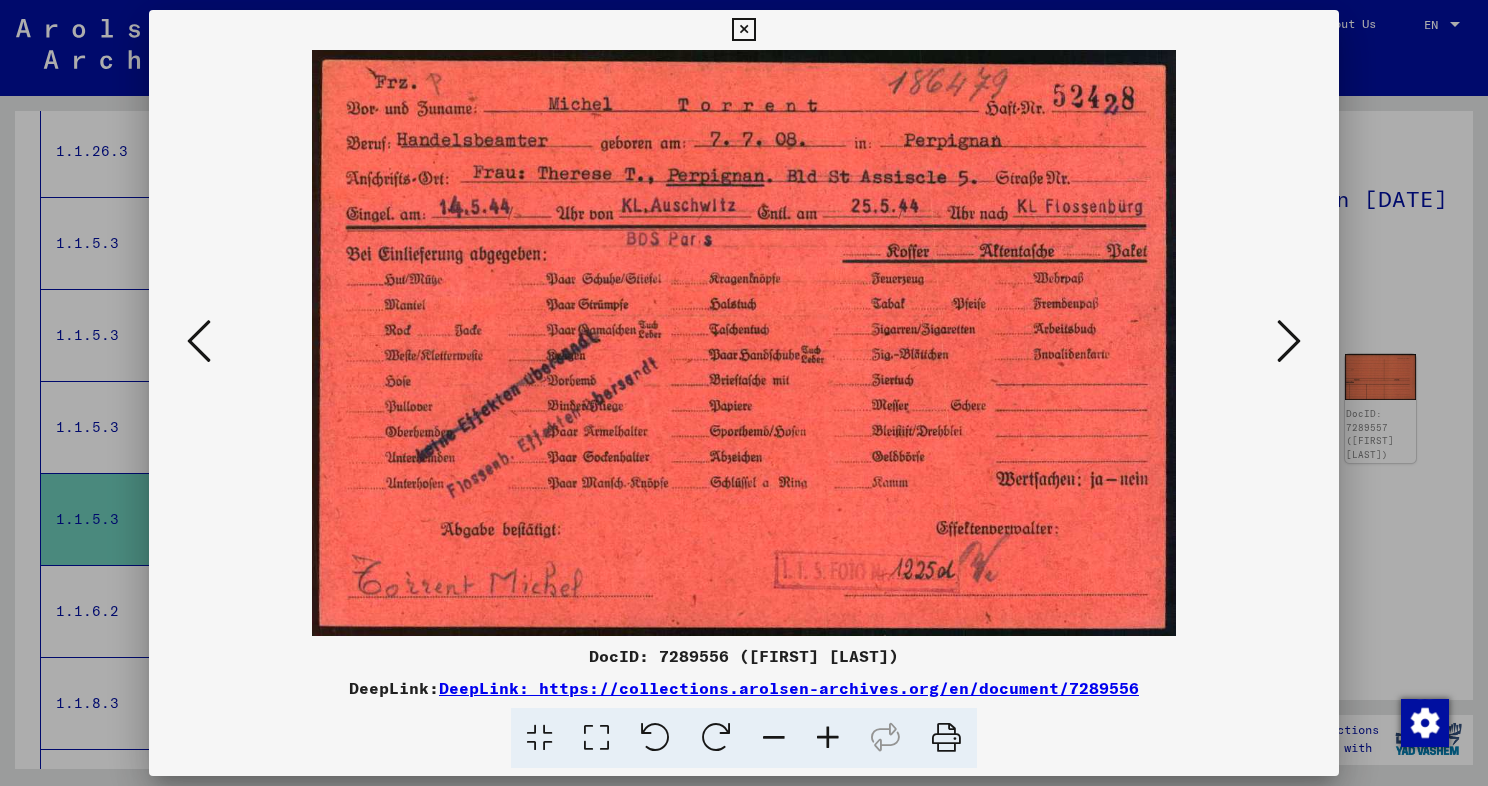 click at bounding box center (1289, 341) 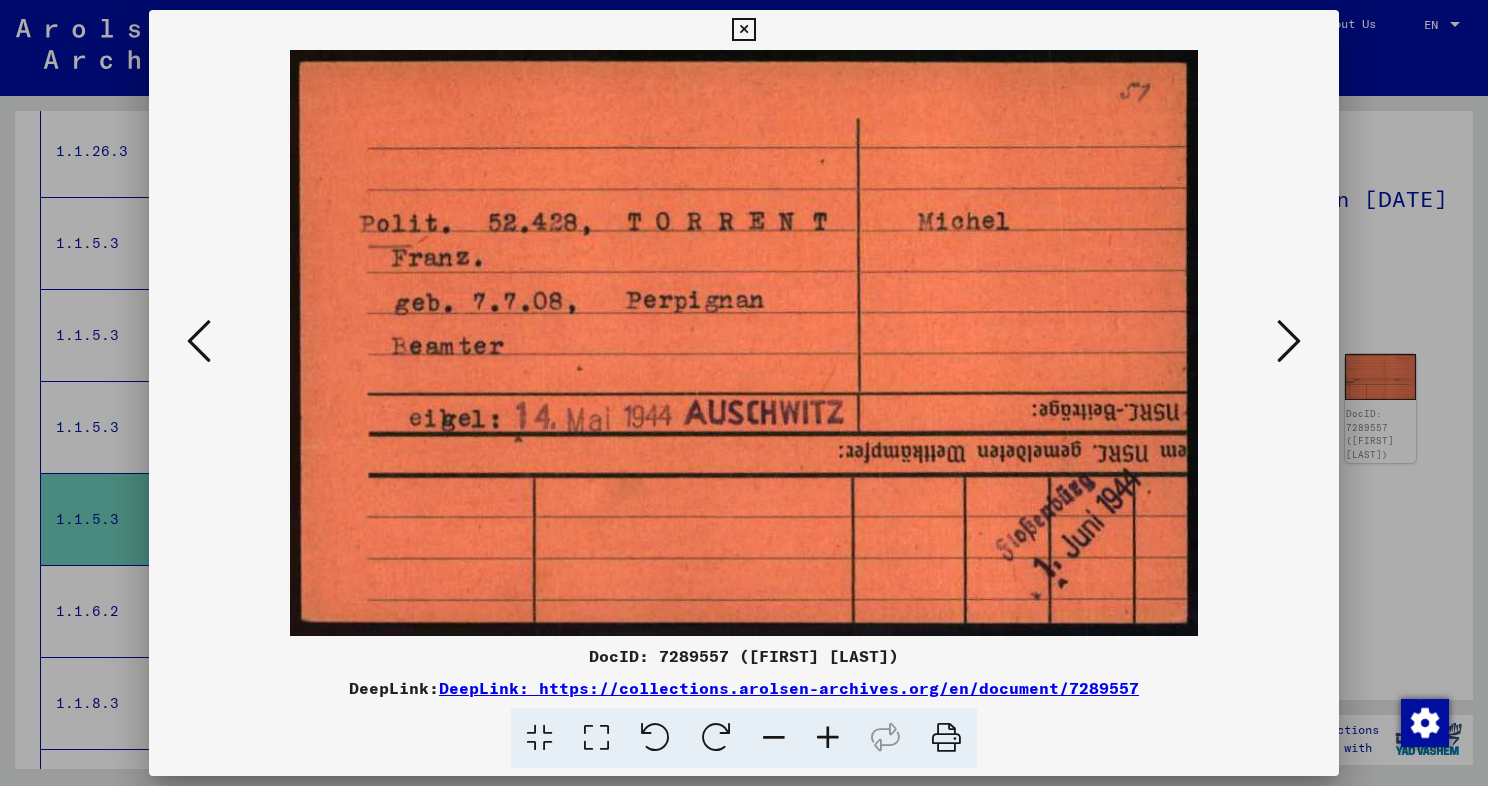 click at bounding box center [1289, 341] 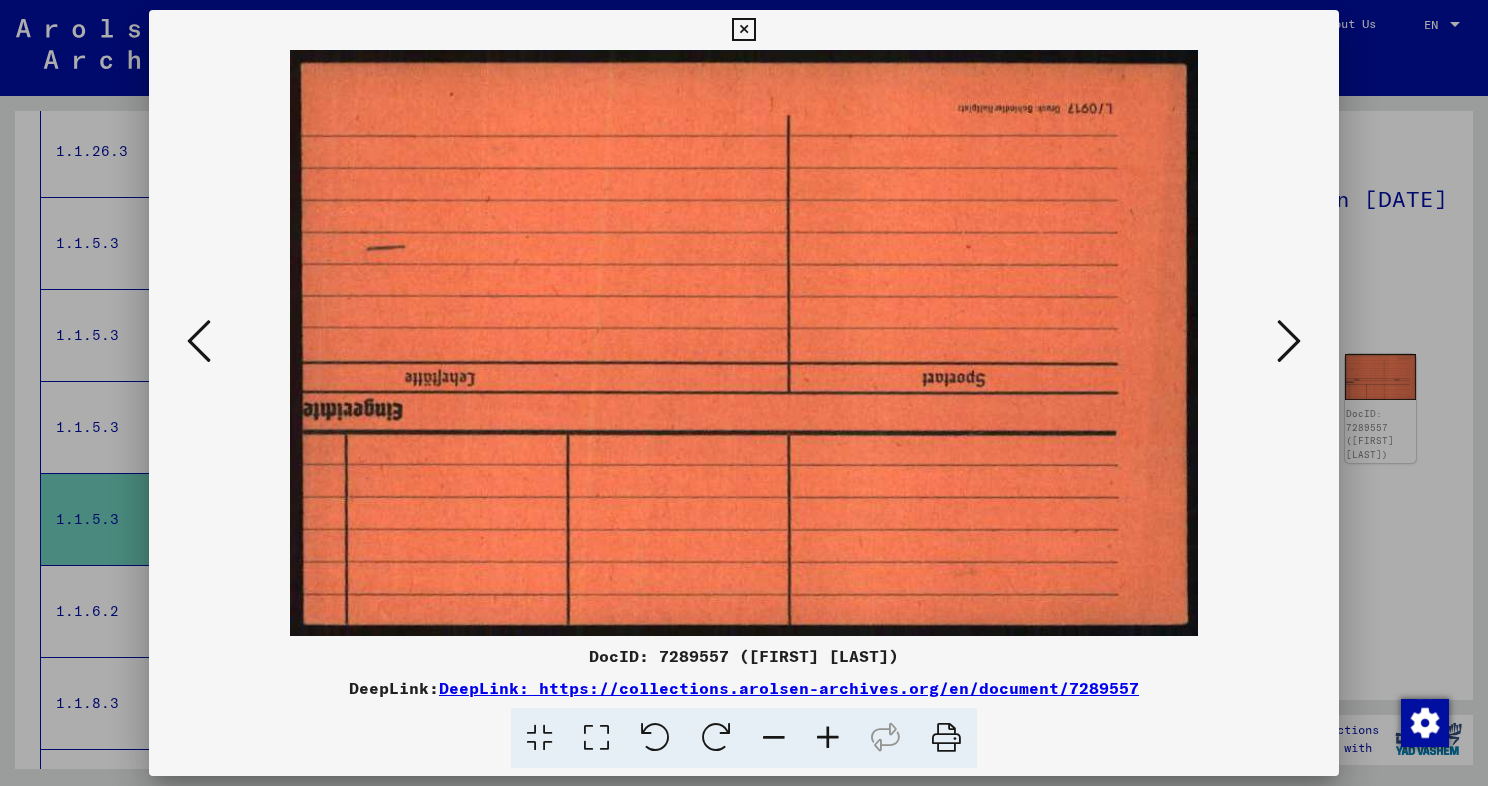 click at bounding box center [1289, 341] 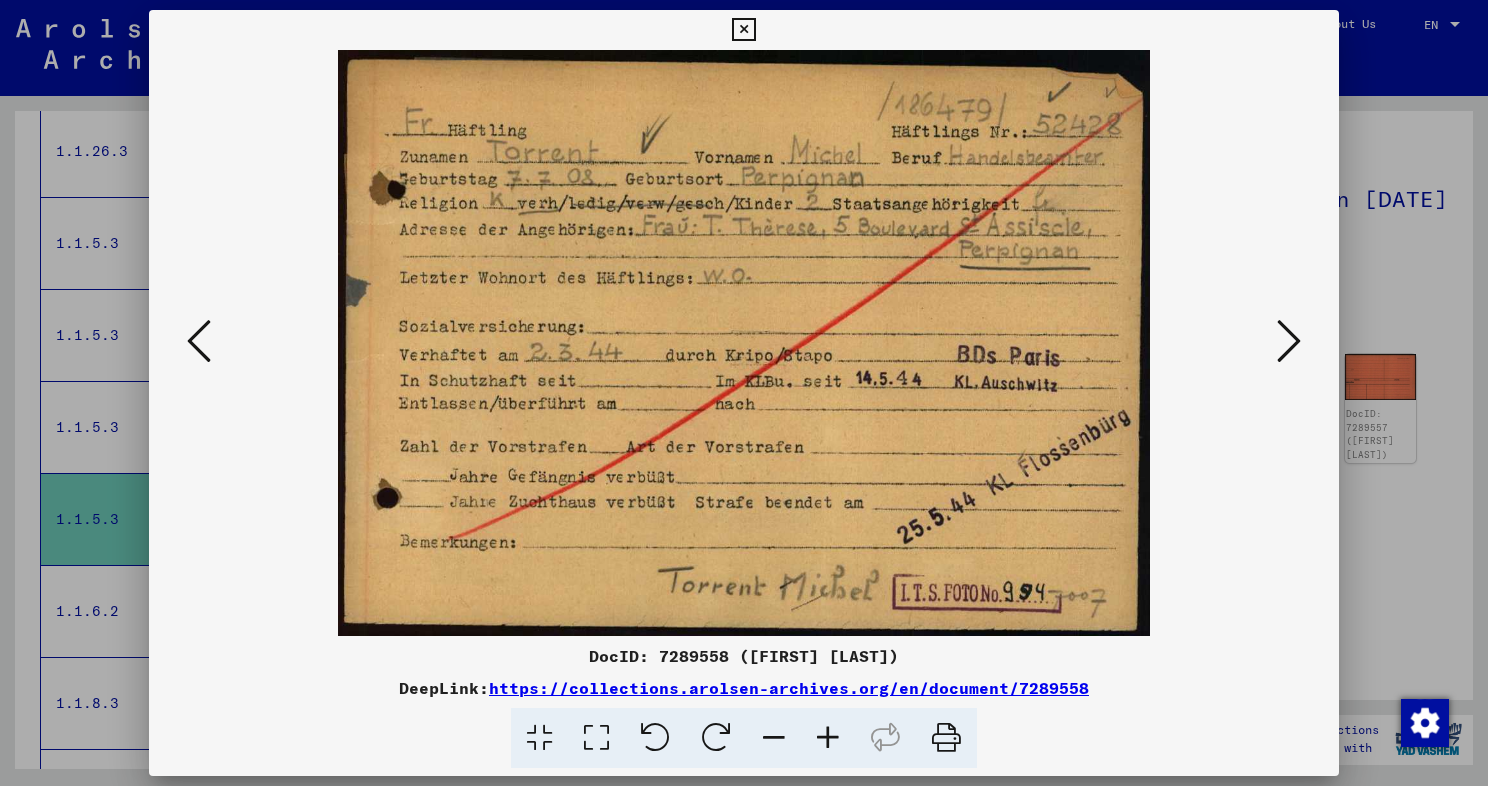 click at bounding box center (1289, 341) 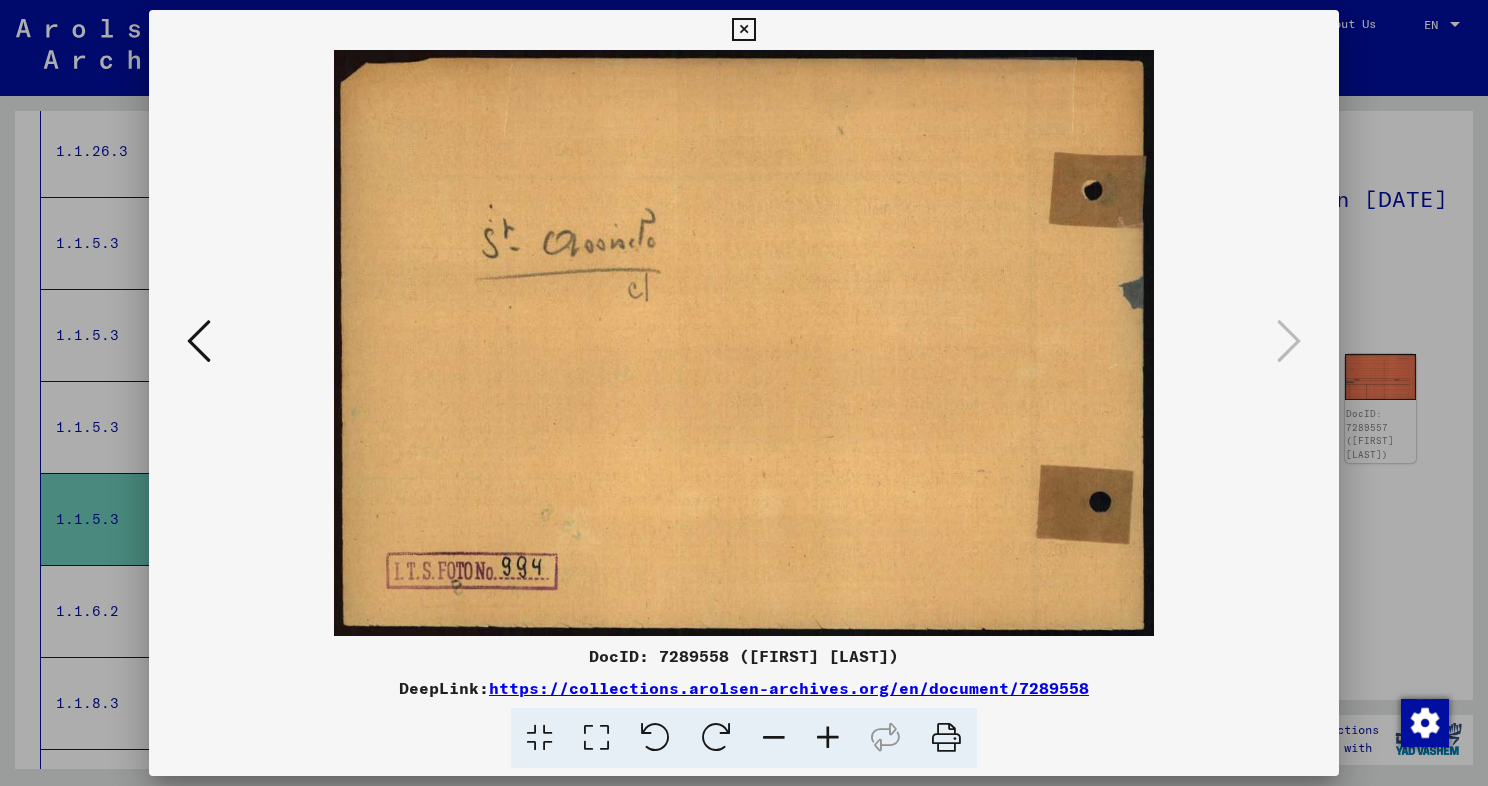 click at bounding box center (744, 393) 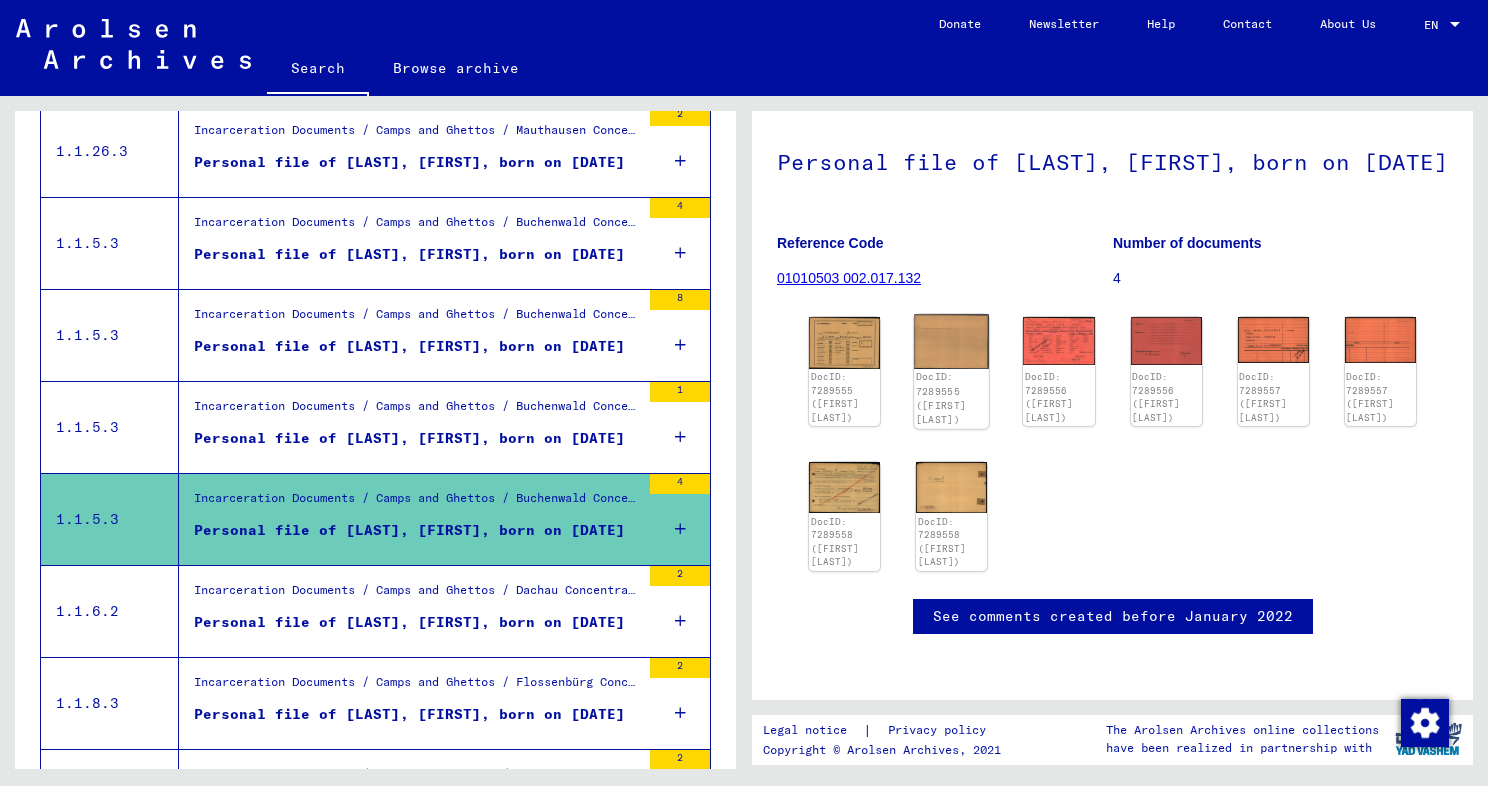 scroll, scrollTop: 284, scrollLeft: 0, axis: vertical 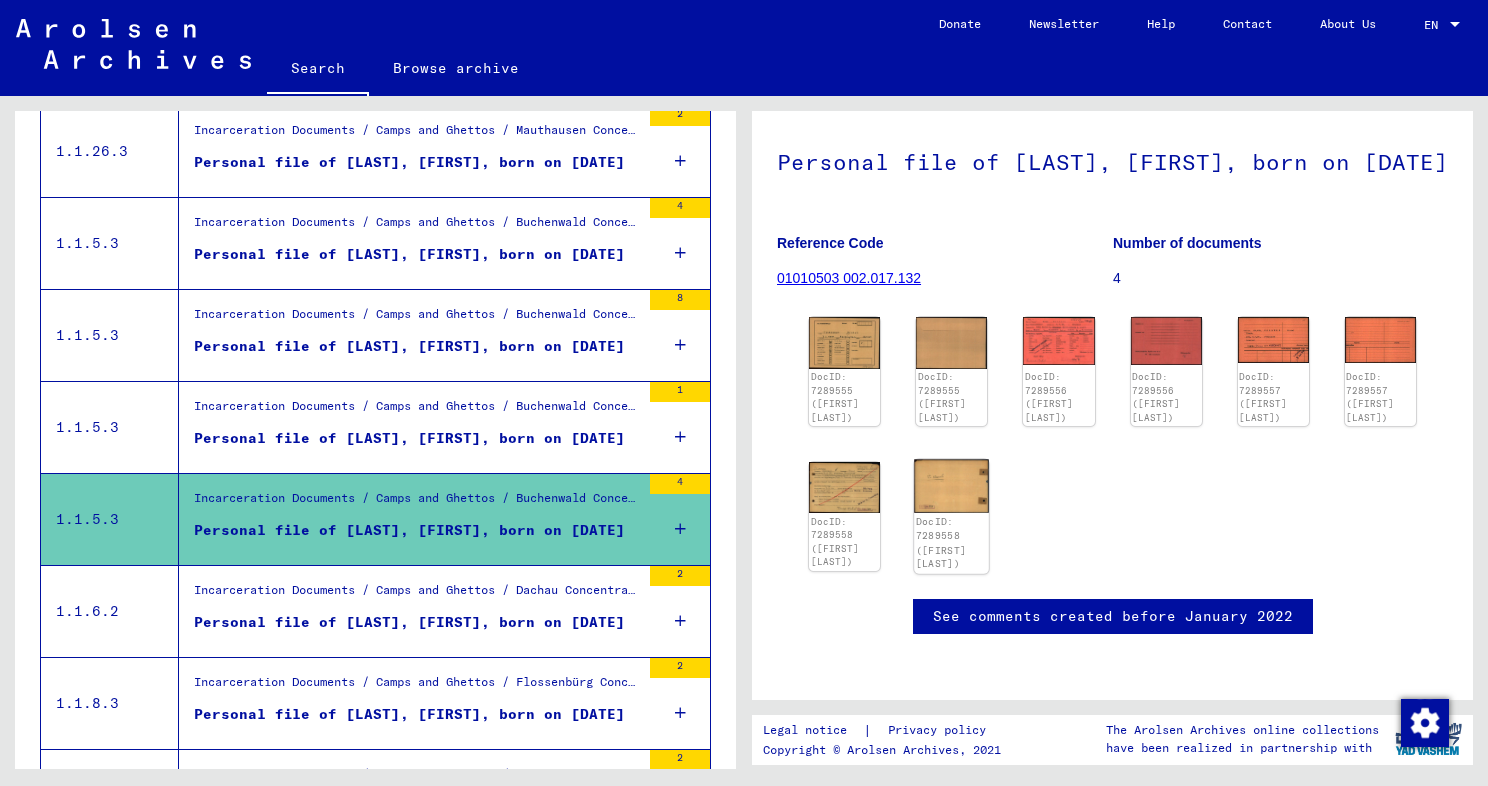 click on "DocID: 7289558 ([FIRST] [LAST])" 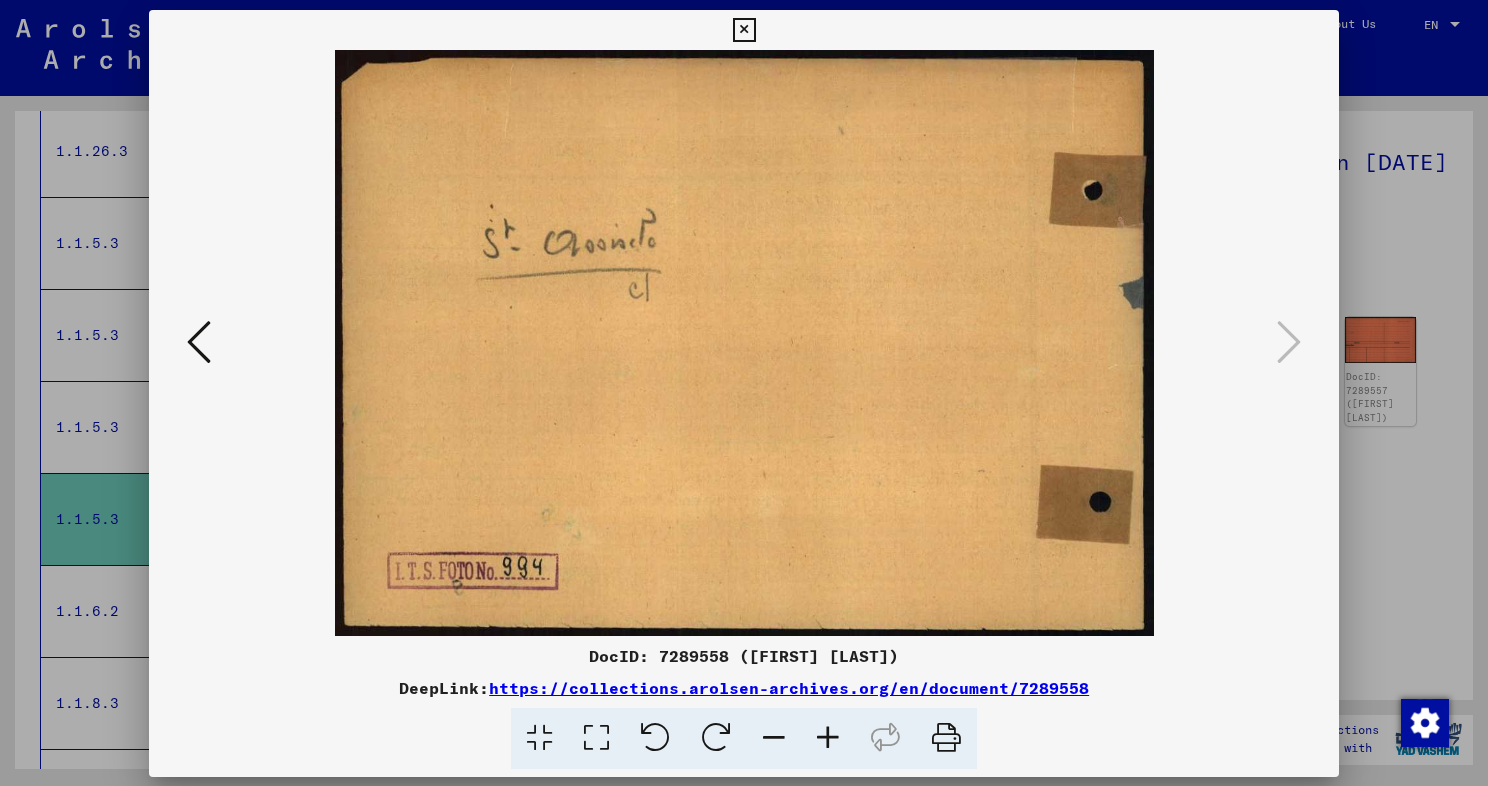 click at bounding box center (744, 343) 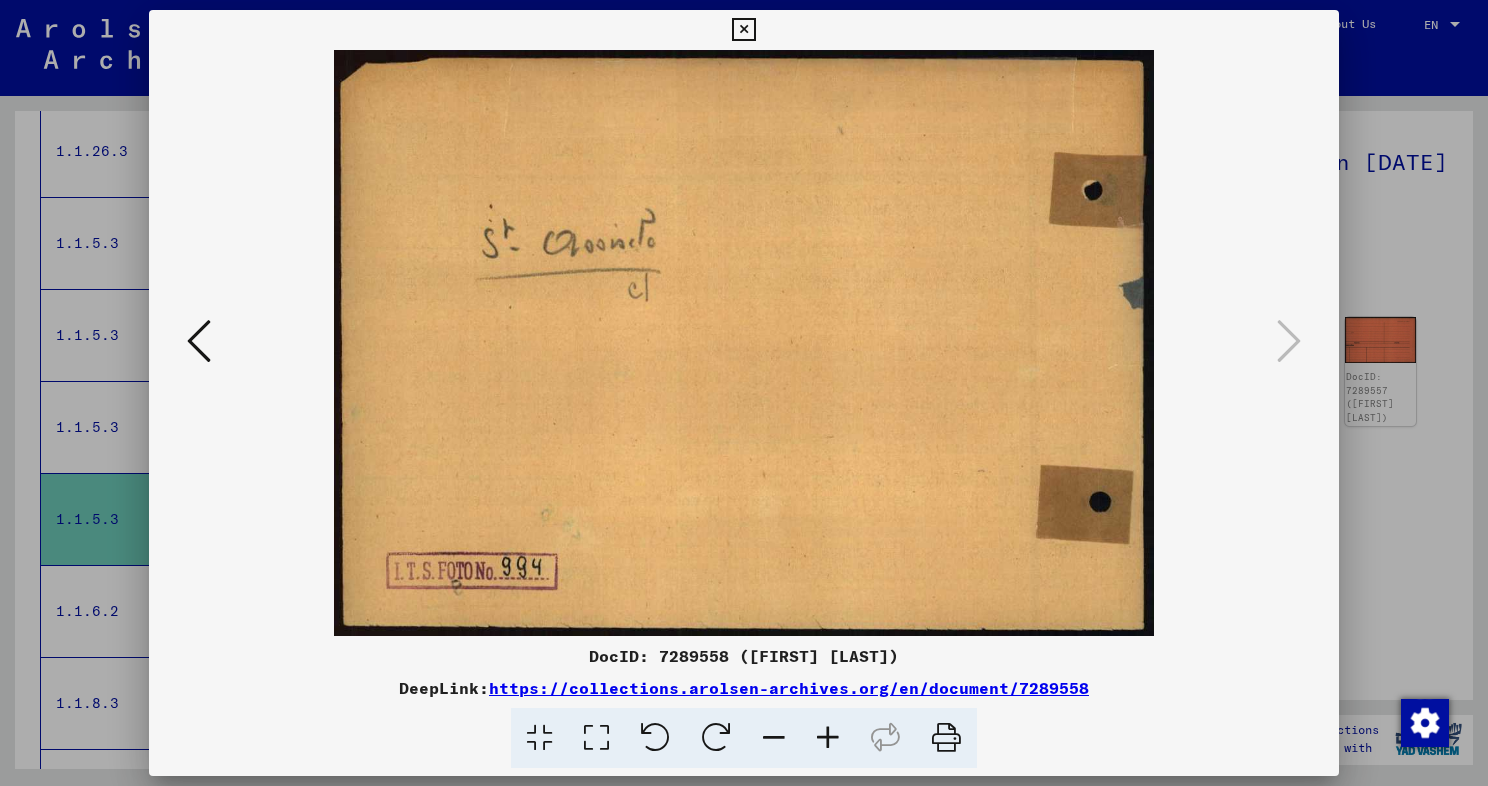 click at bounding box center [199, 341] 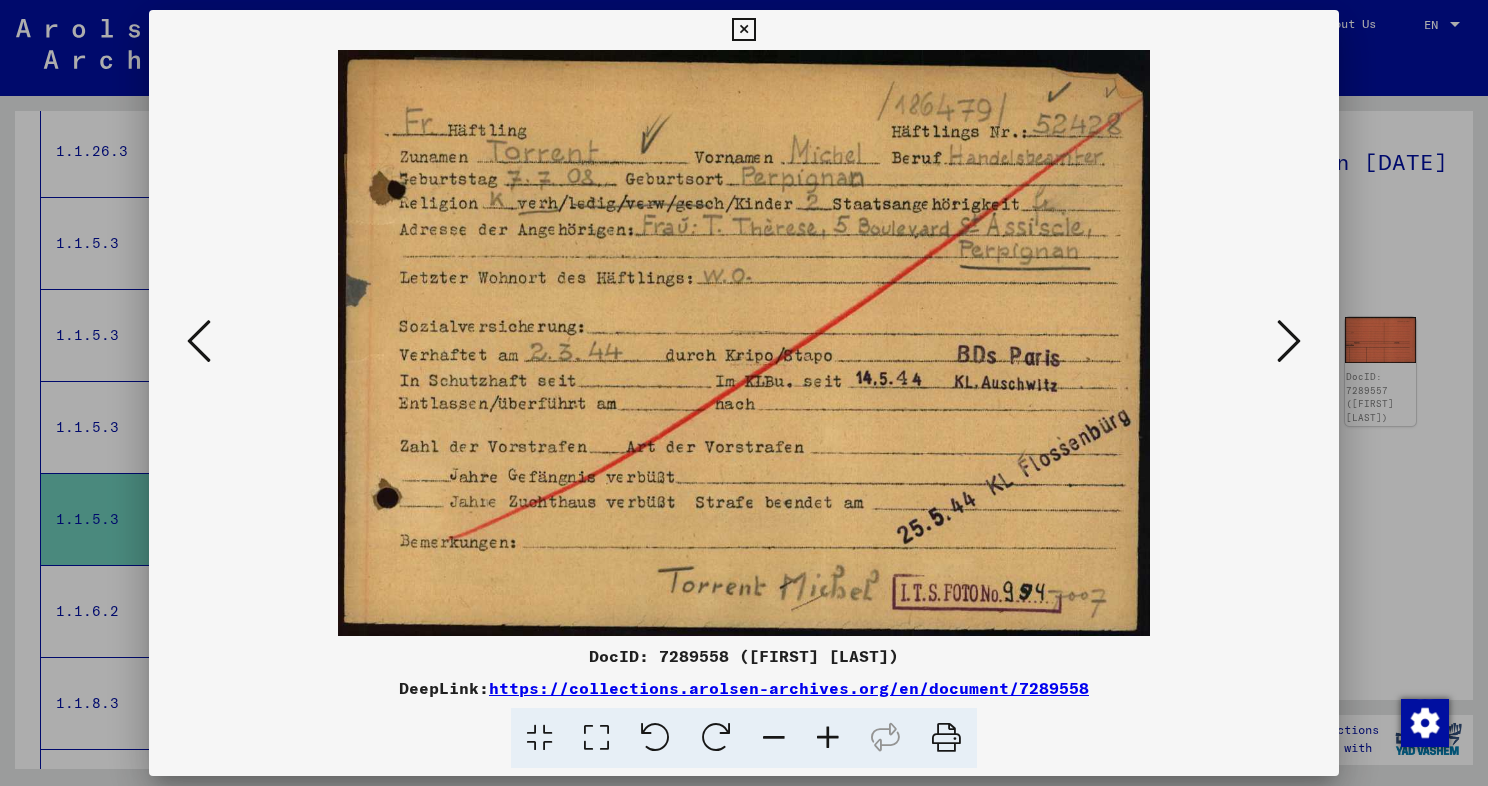 click at bounding box center (199, 341) 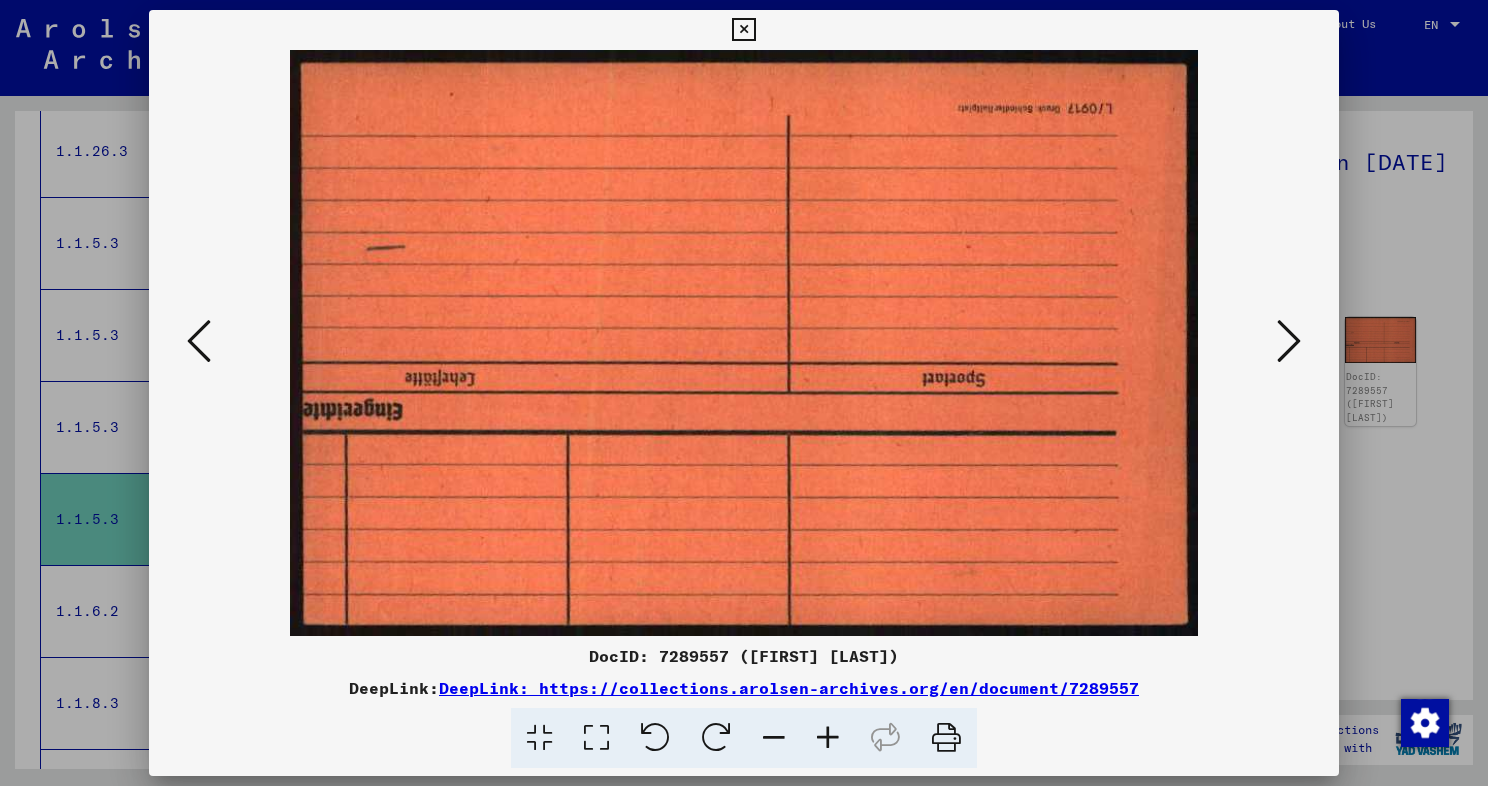 click at bounding box center (199, 341) 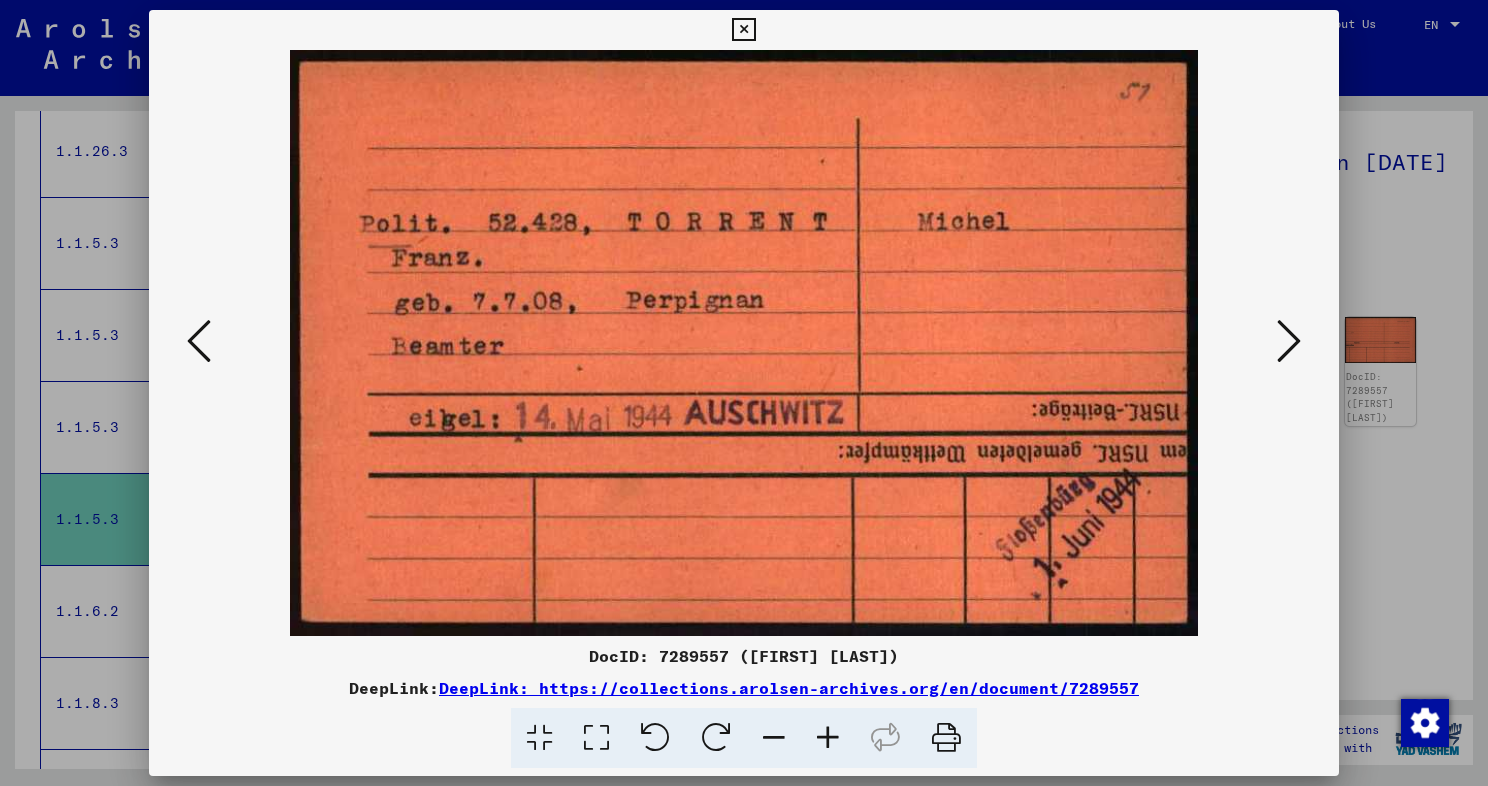 click at bounding box center [199, 342] 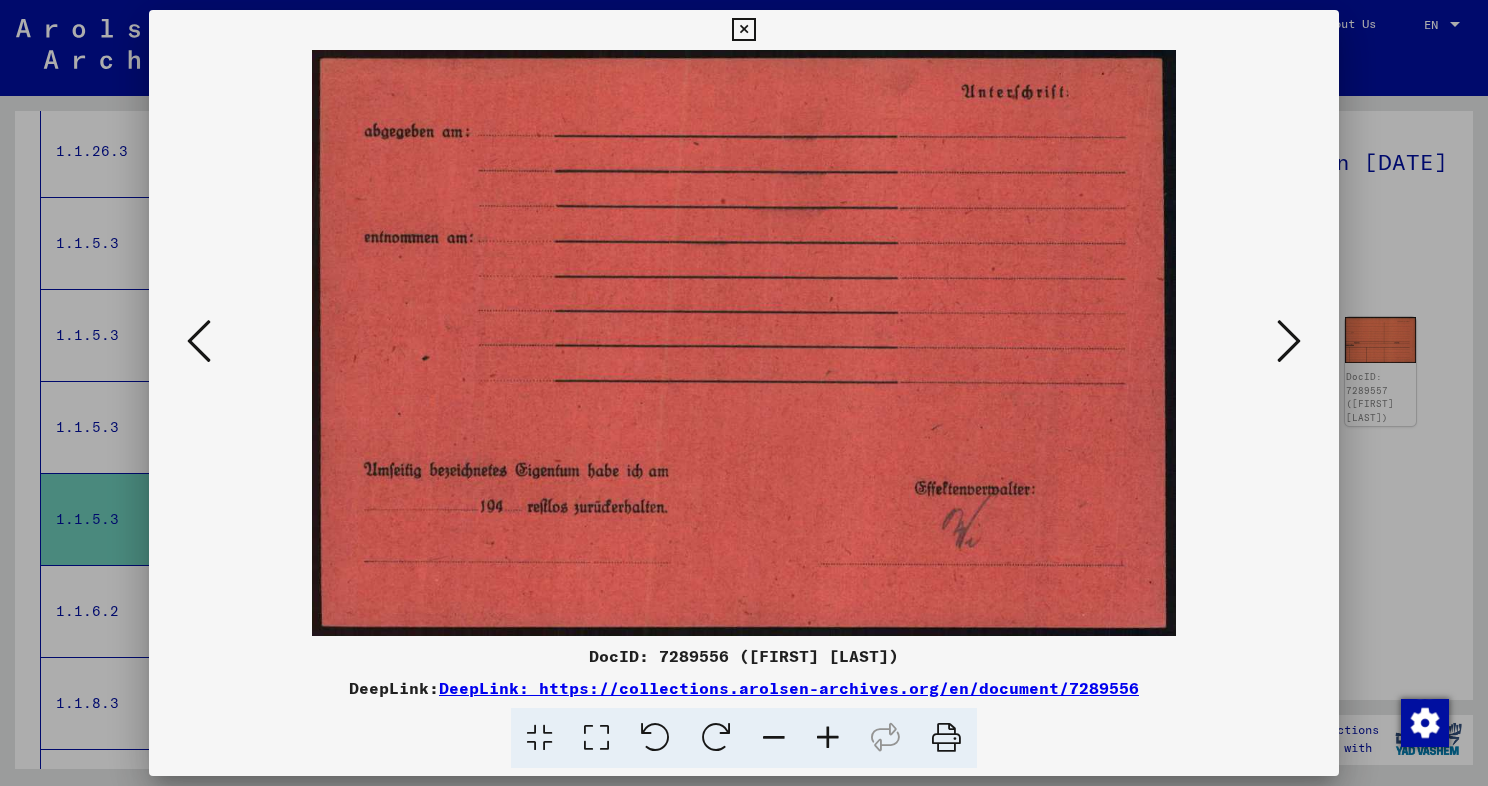 click at bounding box center [199, 342] 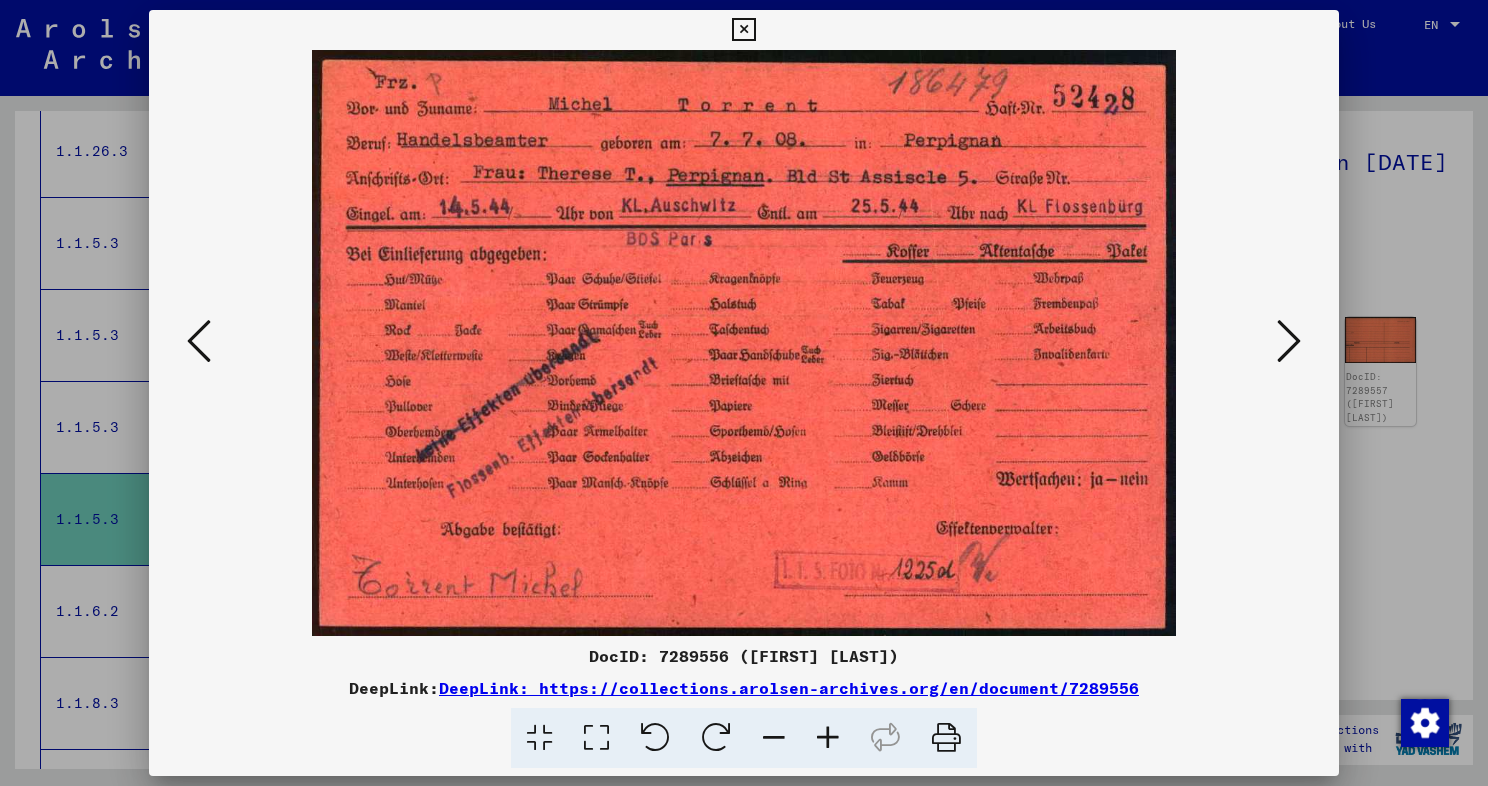 click at bounding box center (1289, 341) 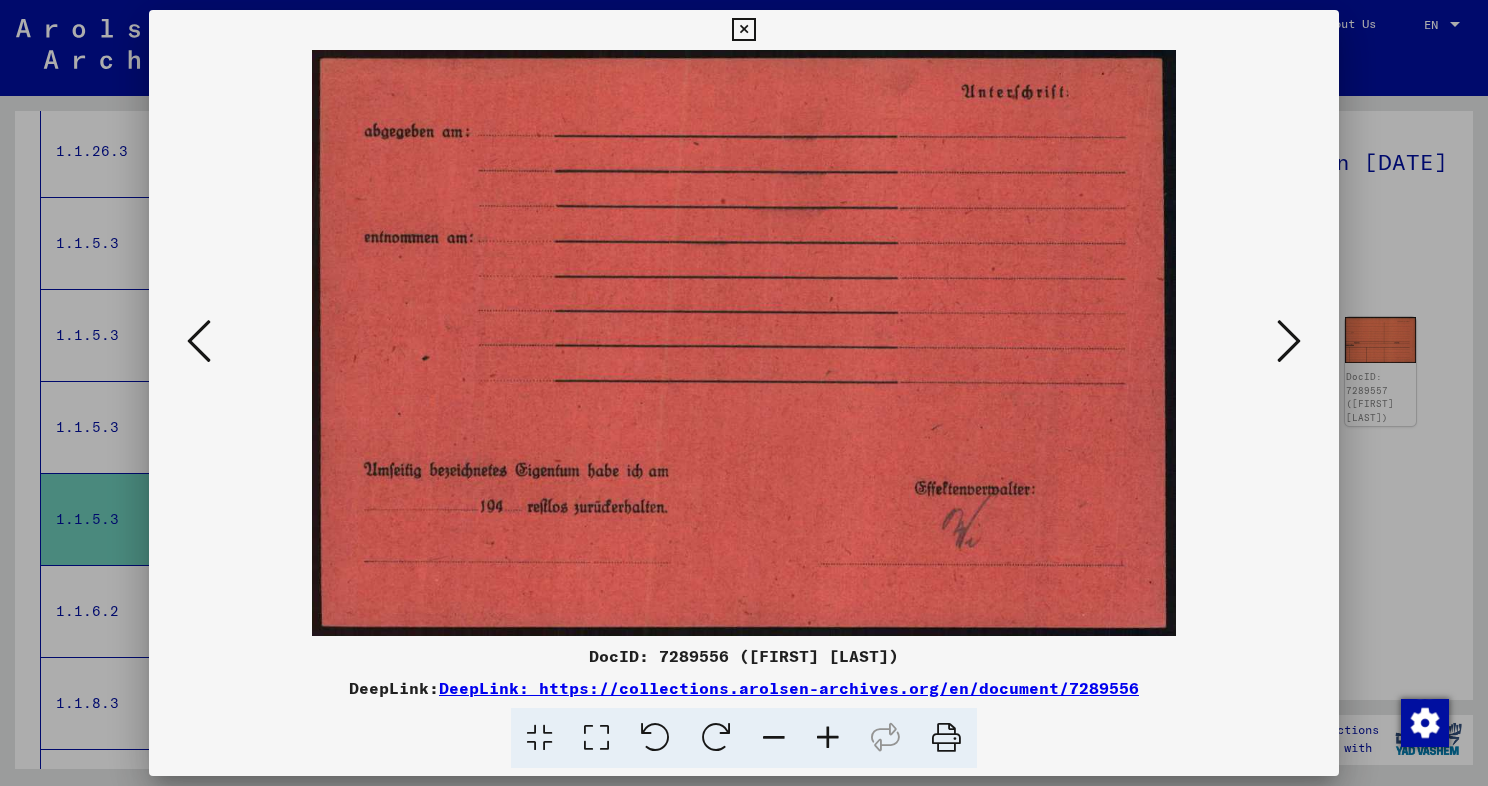 click at bounding box center (1289, 342) 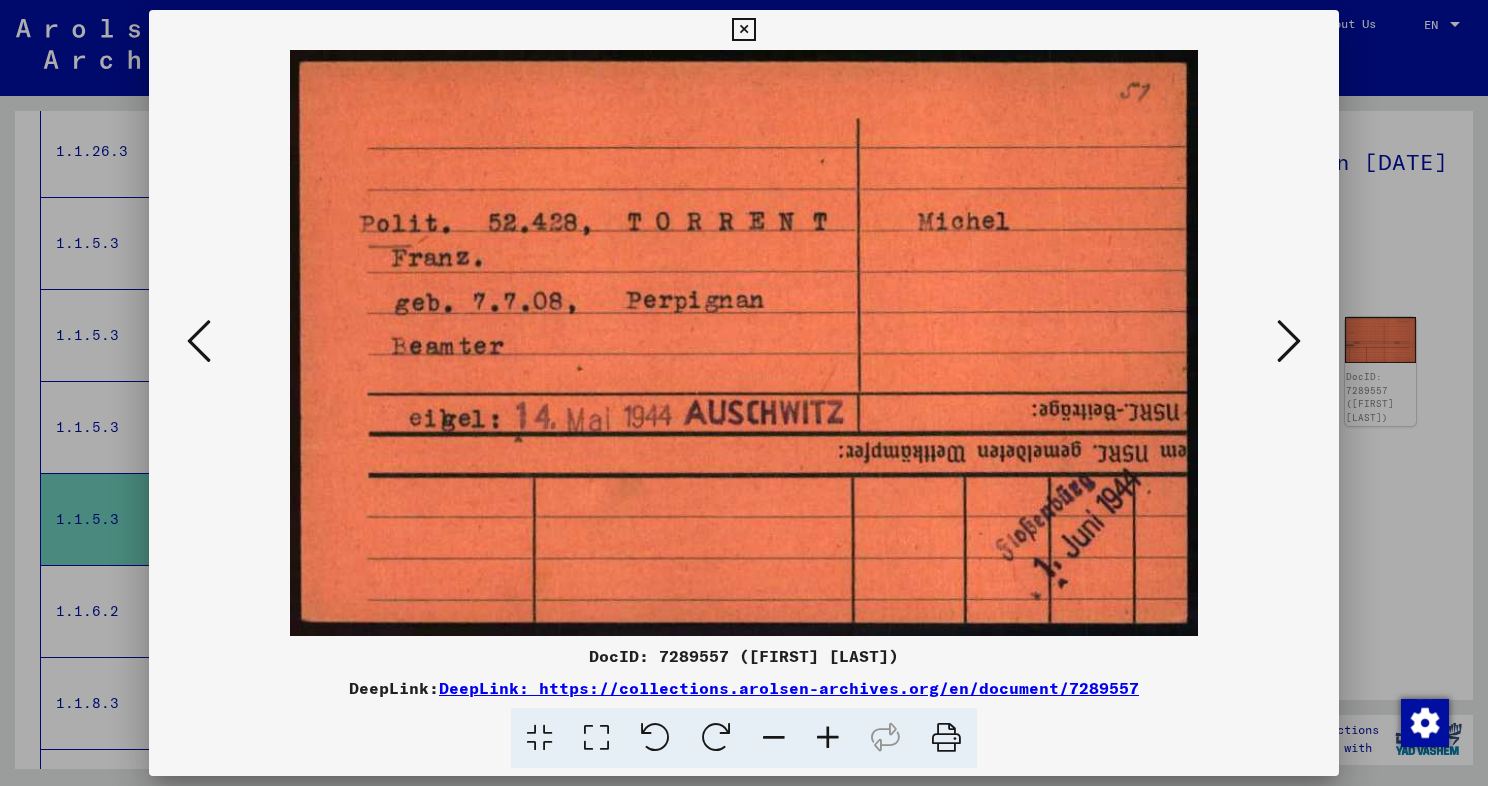 click at bounding box center [199, 342] 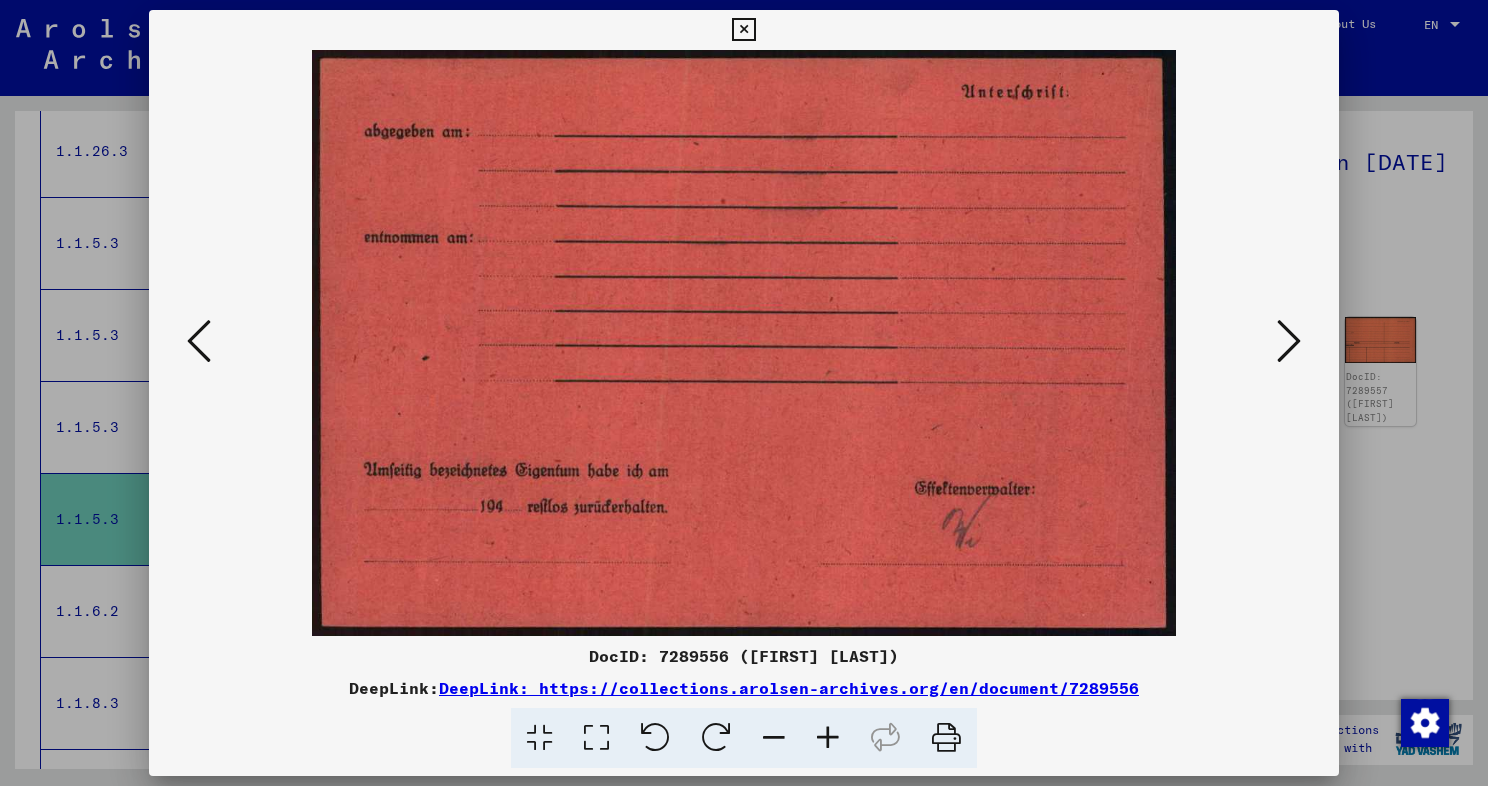 click at bounding box center (199, 342) 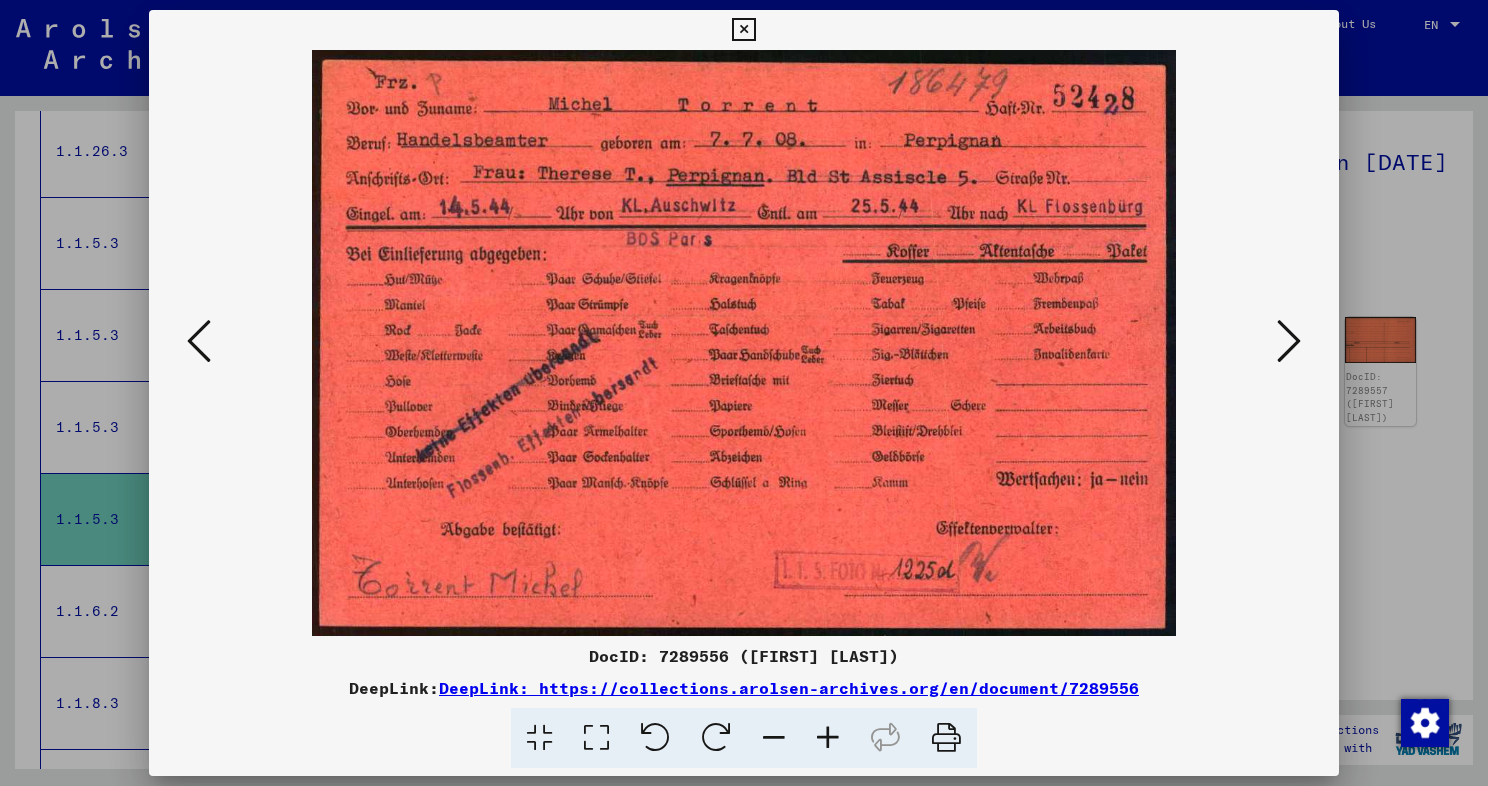 click at bounding box center (199, 342) 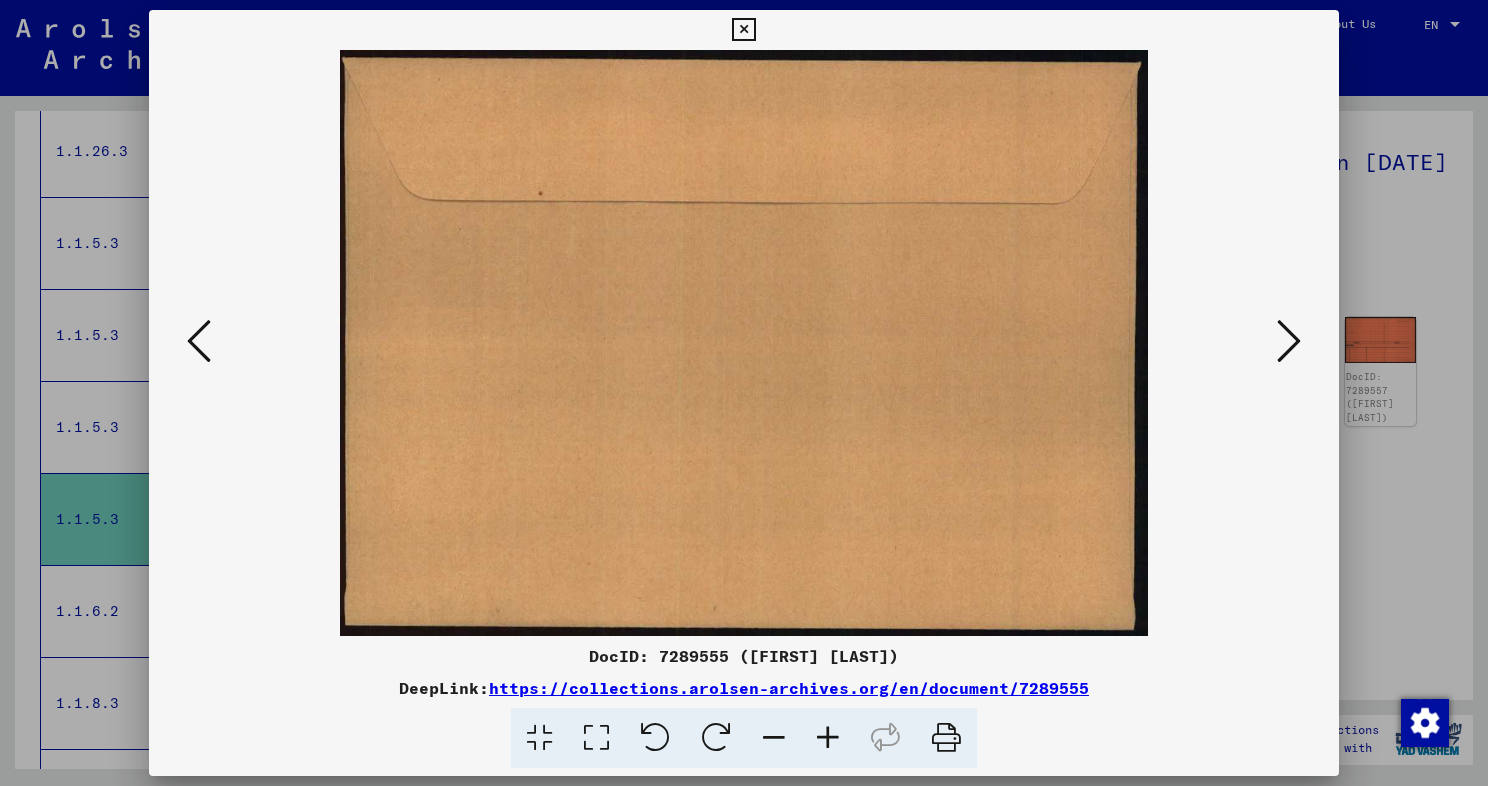 click at bounding box center (199, 342) 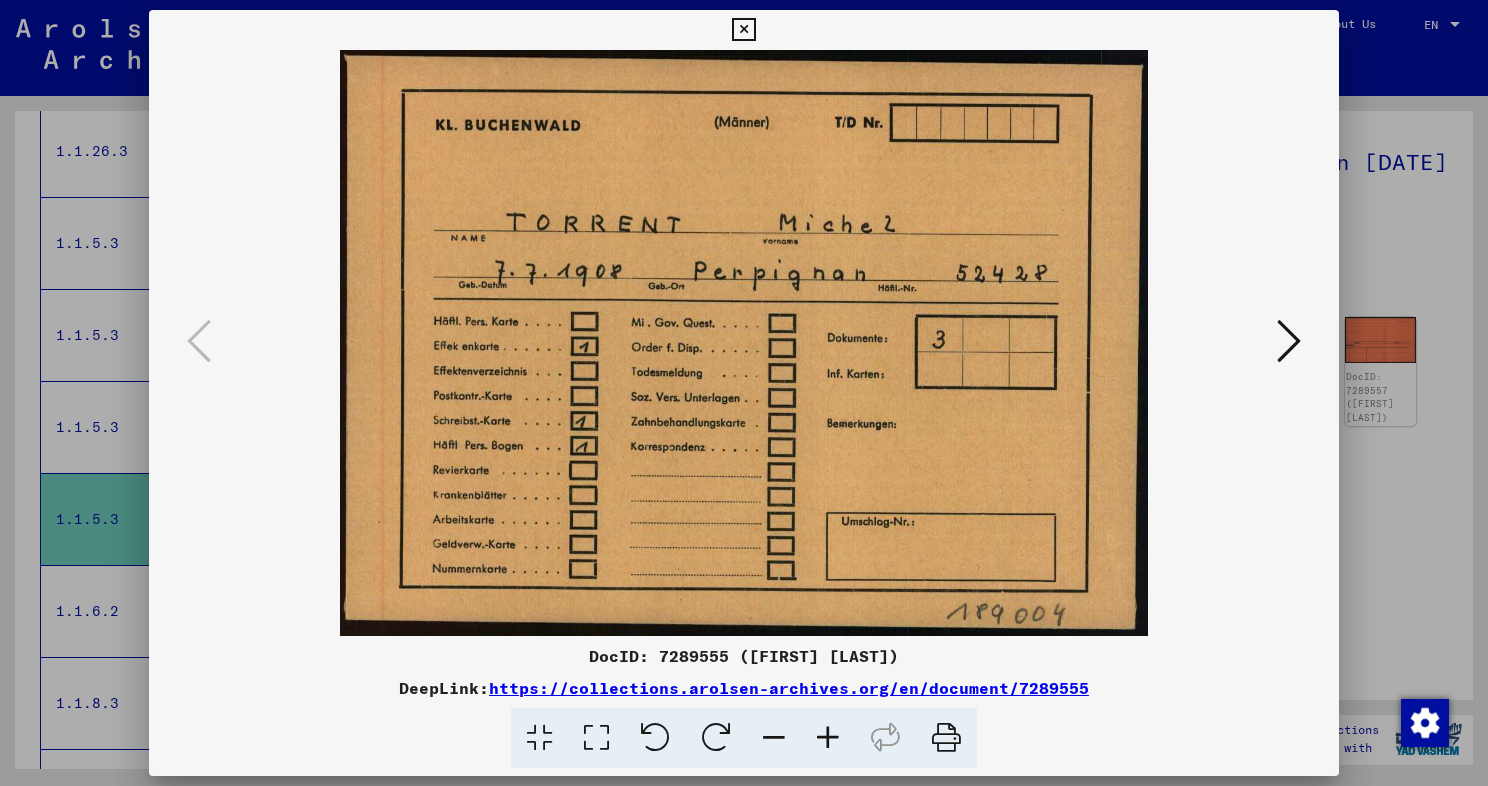 click at bounding box center (744, 393) 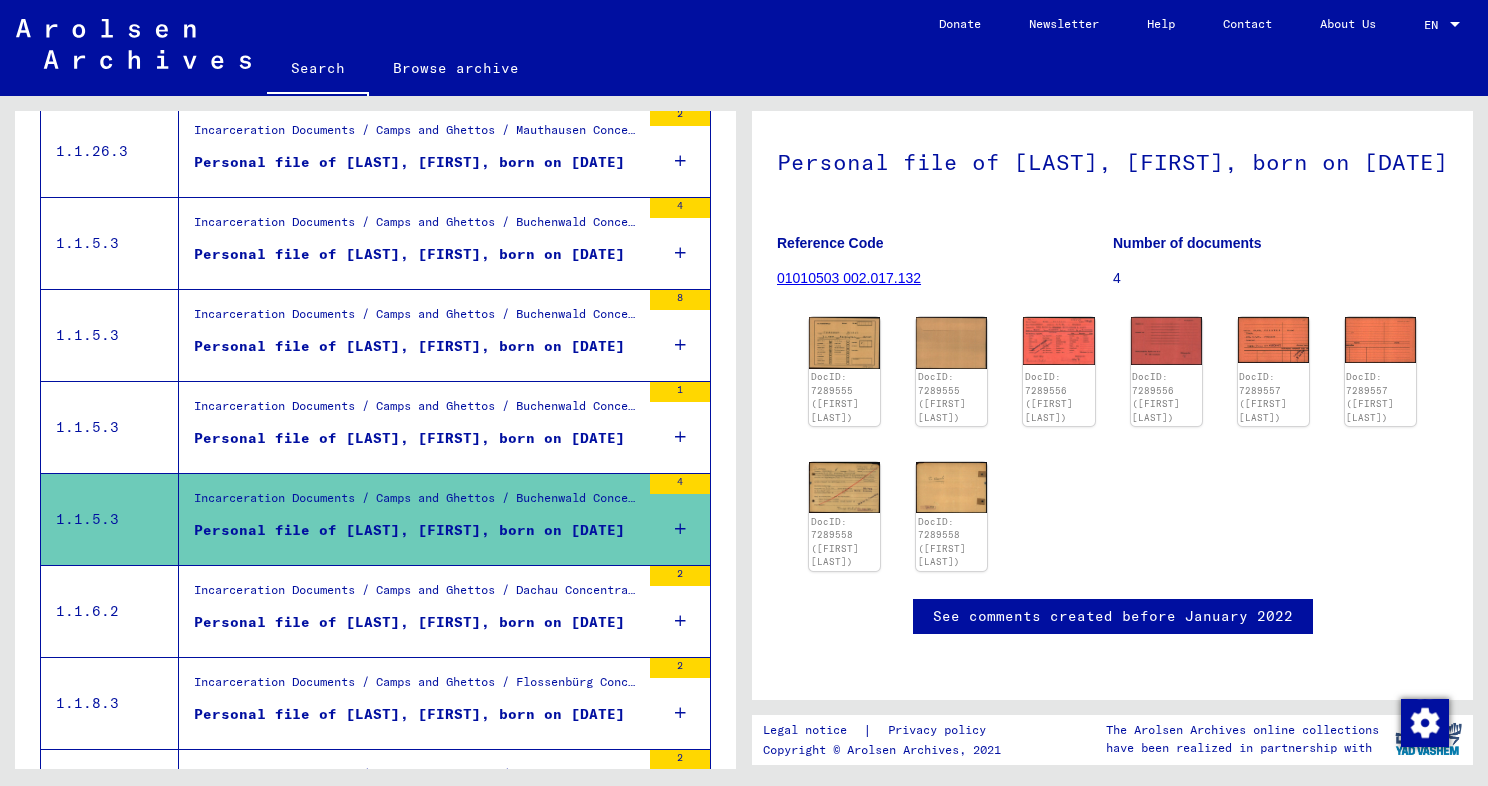 click at bounding box center [418, 615] 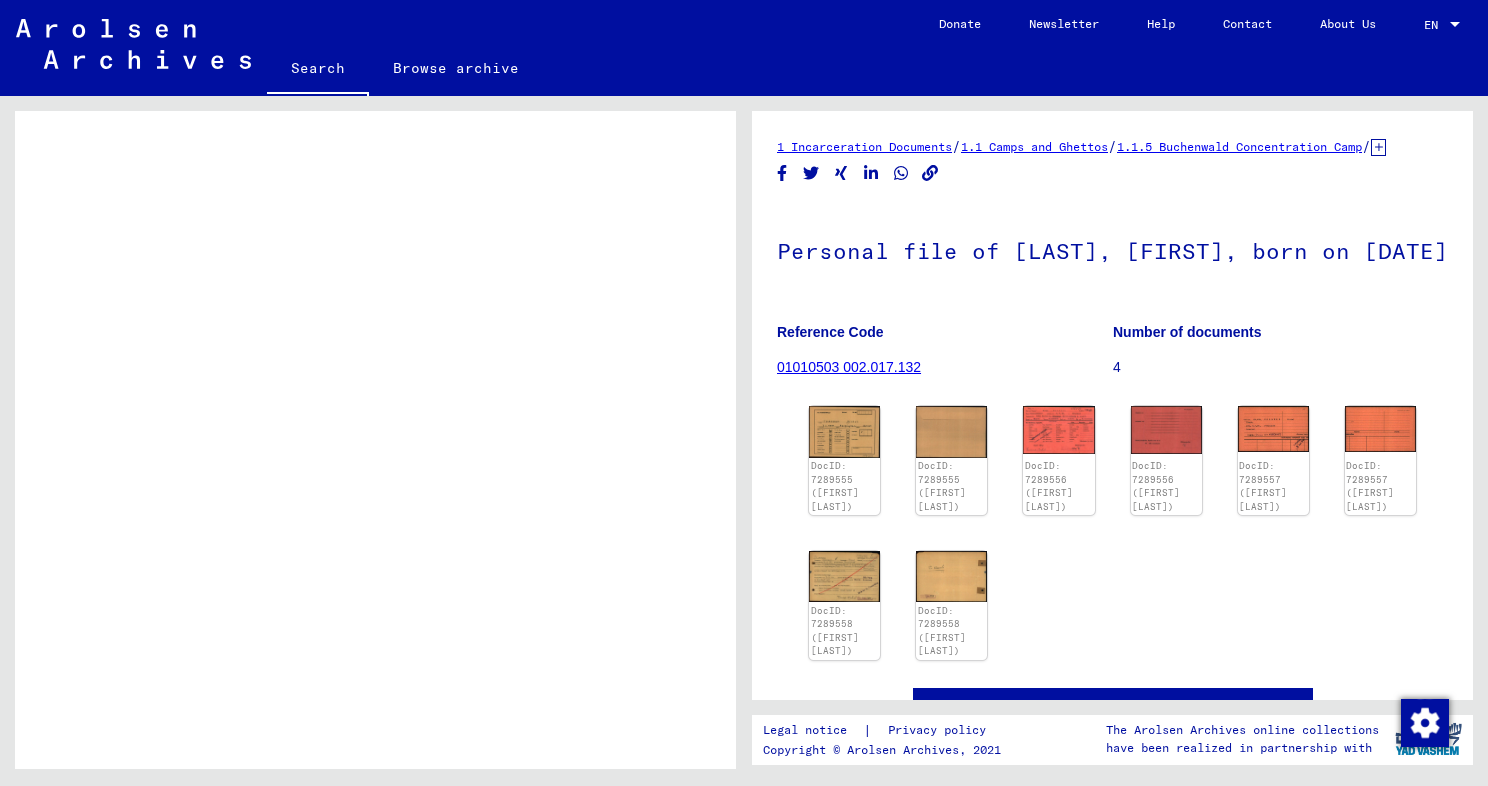 scroll, scrollTop: 0, scrollLeft: 0, axis: both 